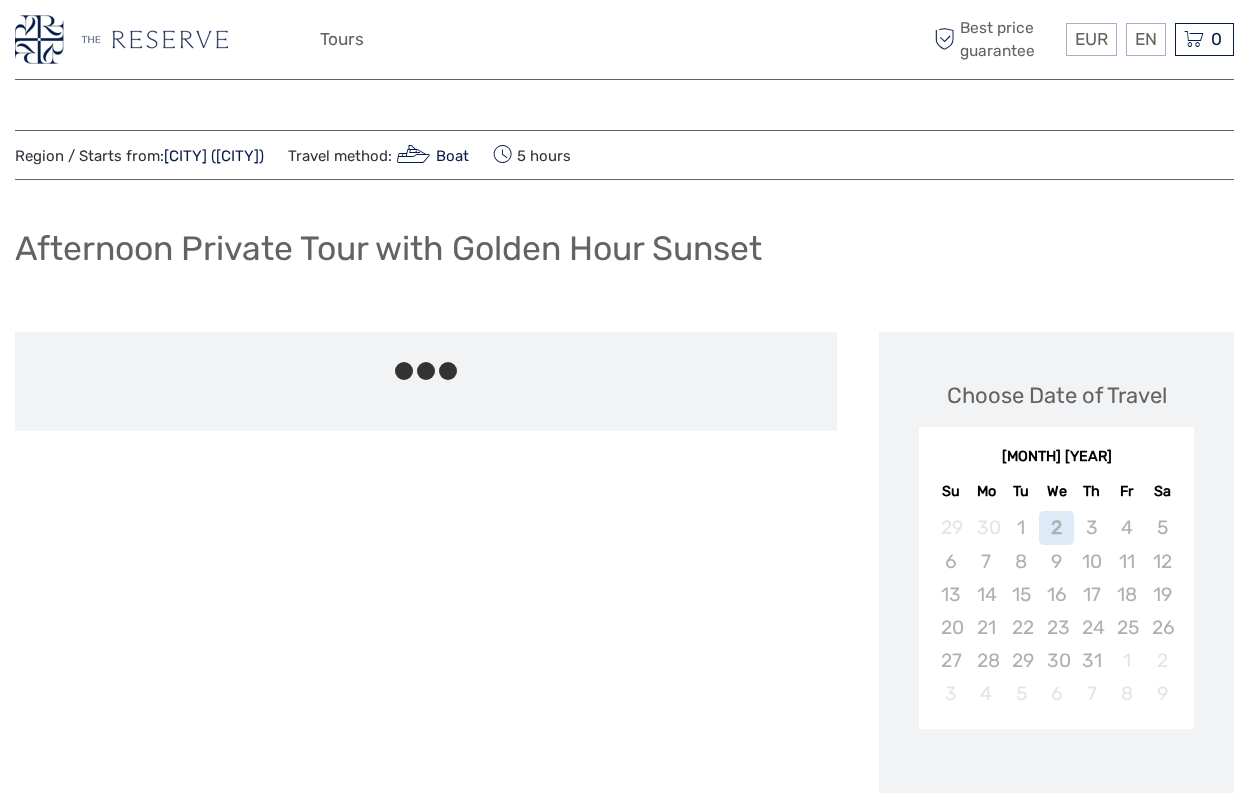 scroll, scrollTop: 0, scrollLeft: 0, axis: both 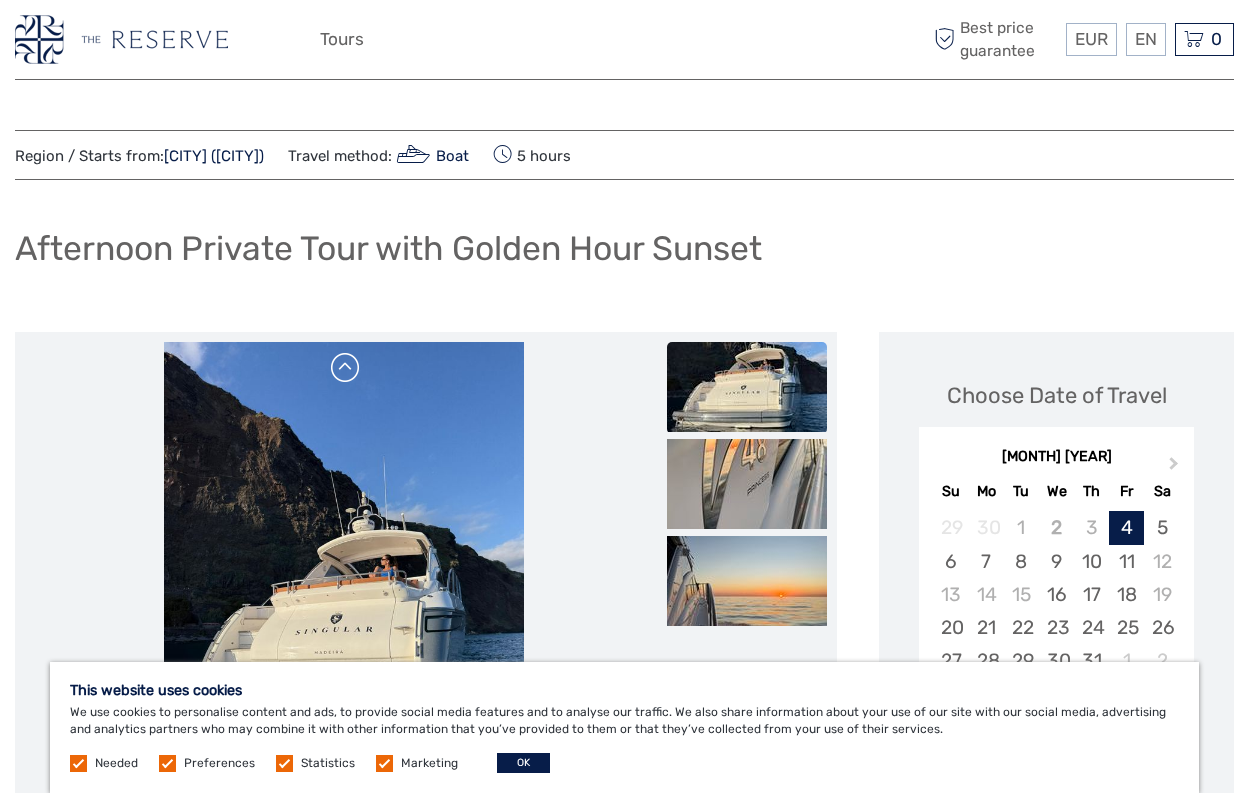 click at bounding box center [346, 368] 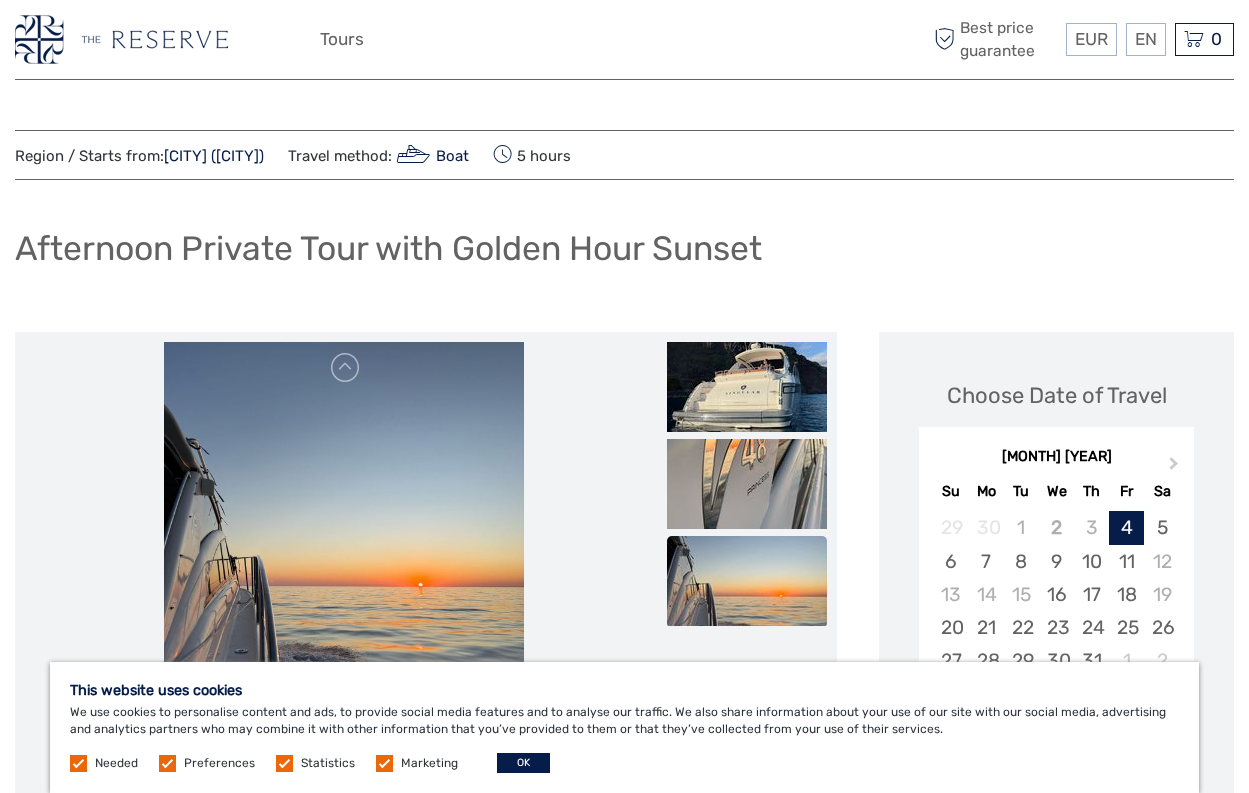 click at bounding box center [343, 582] 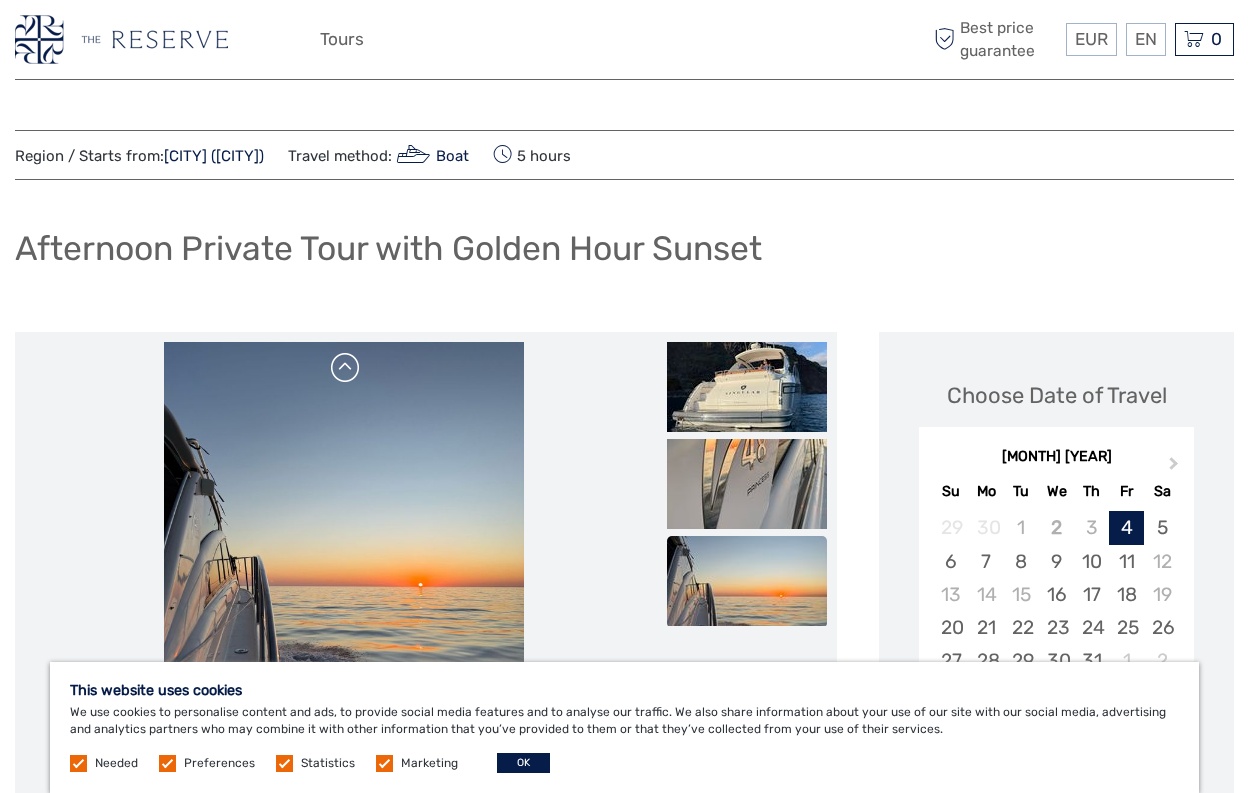 click at bounding box center [346, 368] 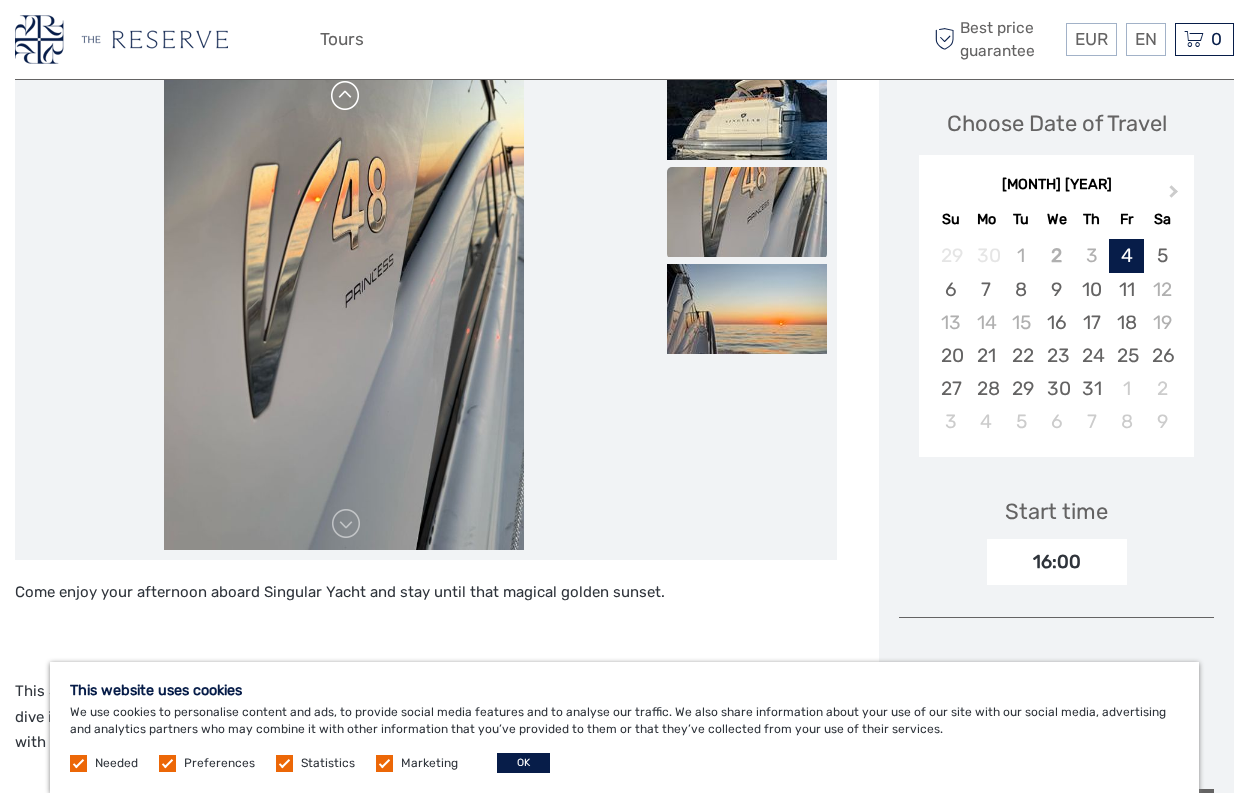 scroll, scrollTop: 300, scrollLeft: 0, axis: vertical 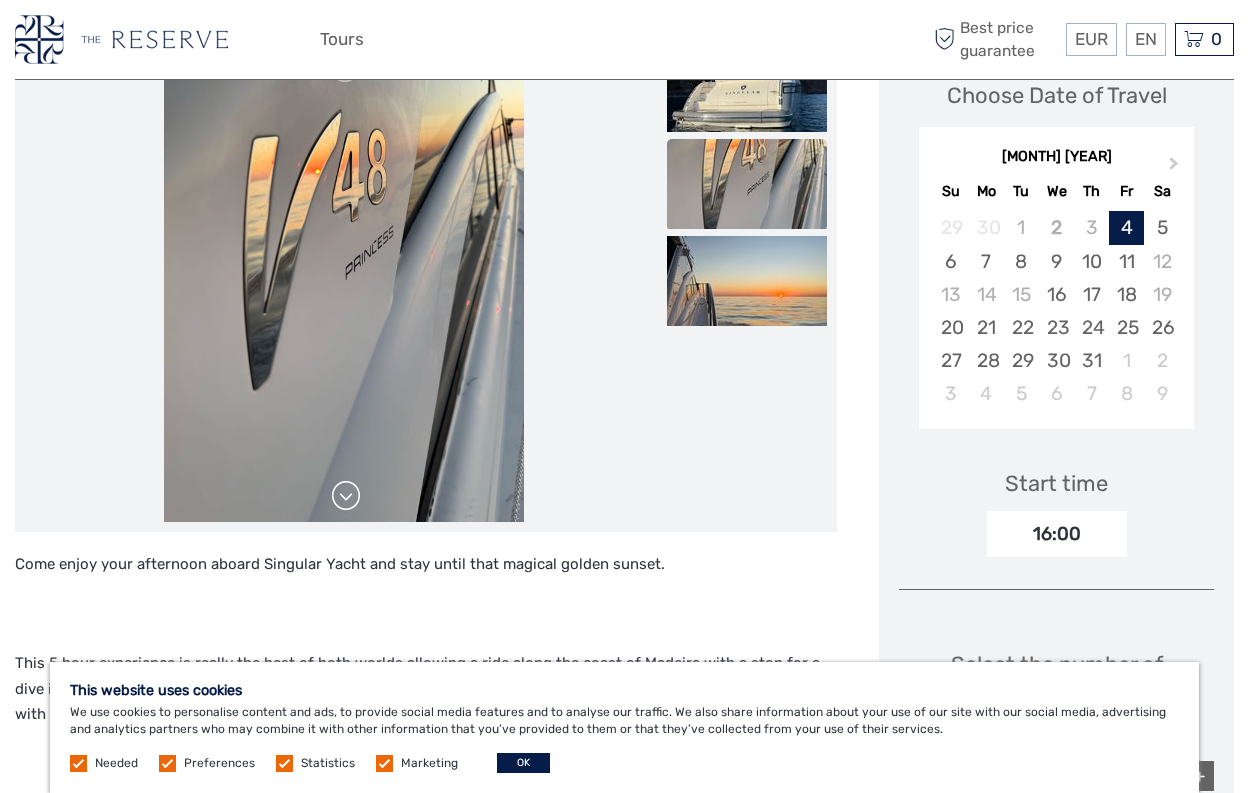 click at bounding box center [346, 496] 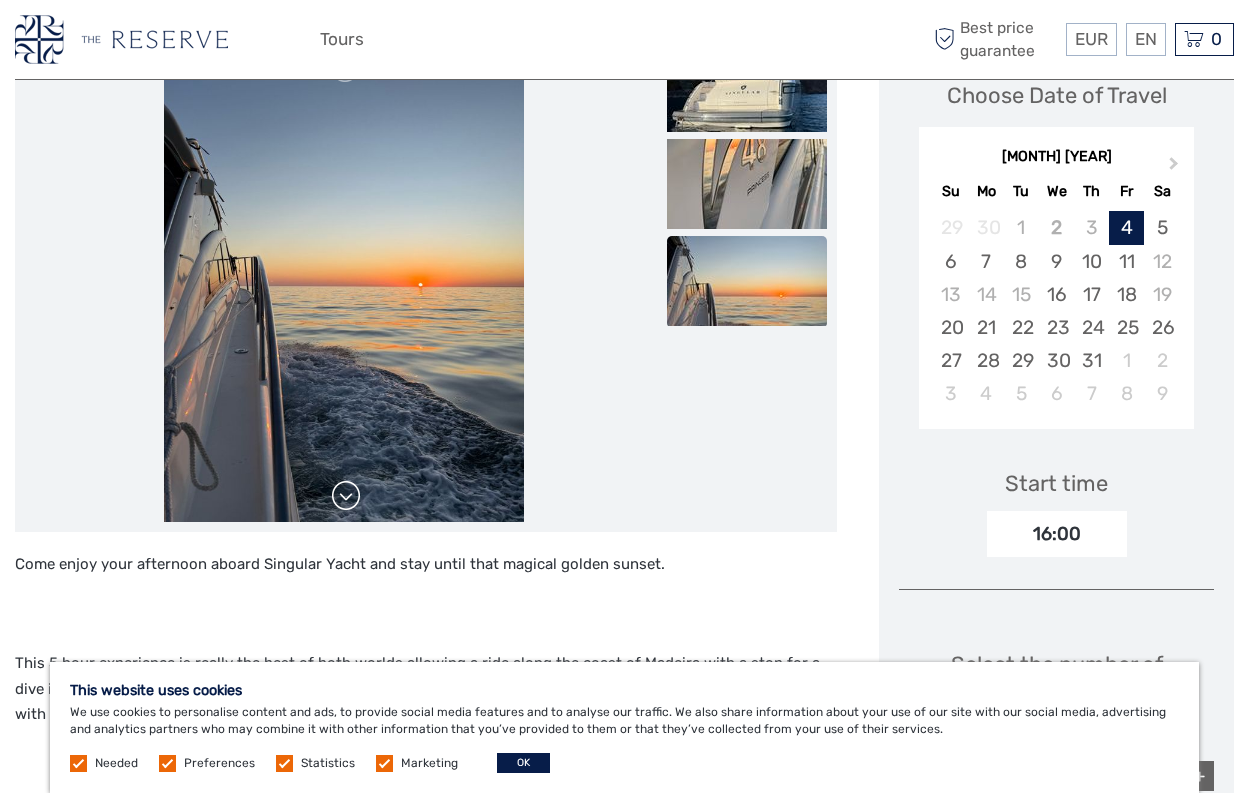 click at bounding box center [346, 496] 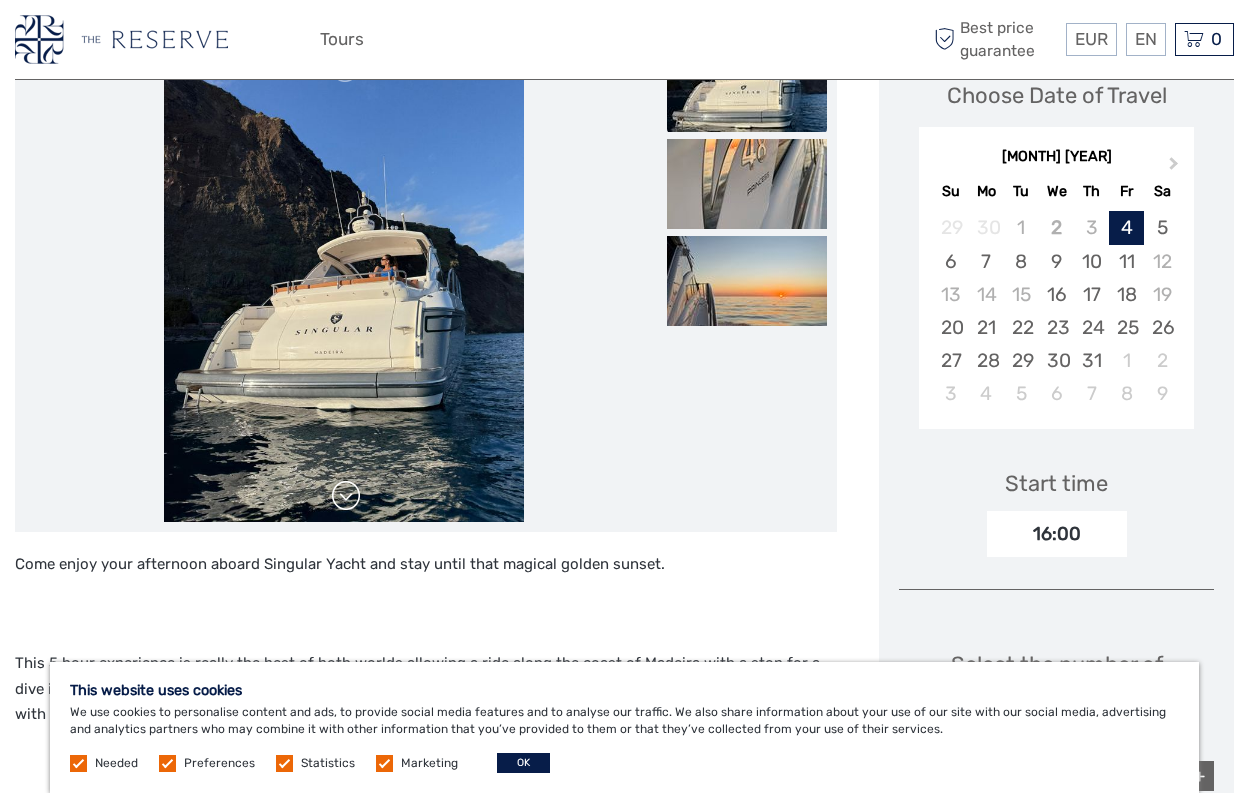 click at bounding box center (346, 496) 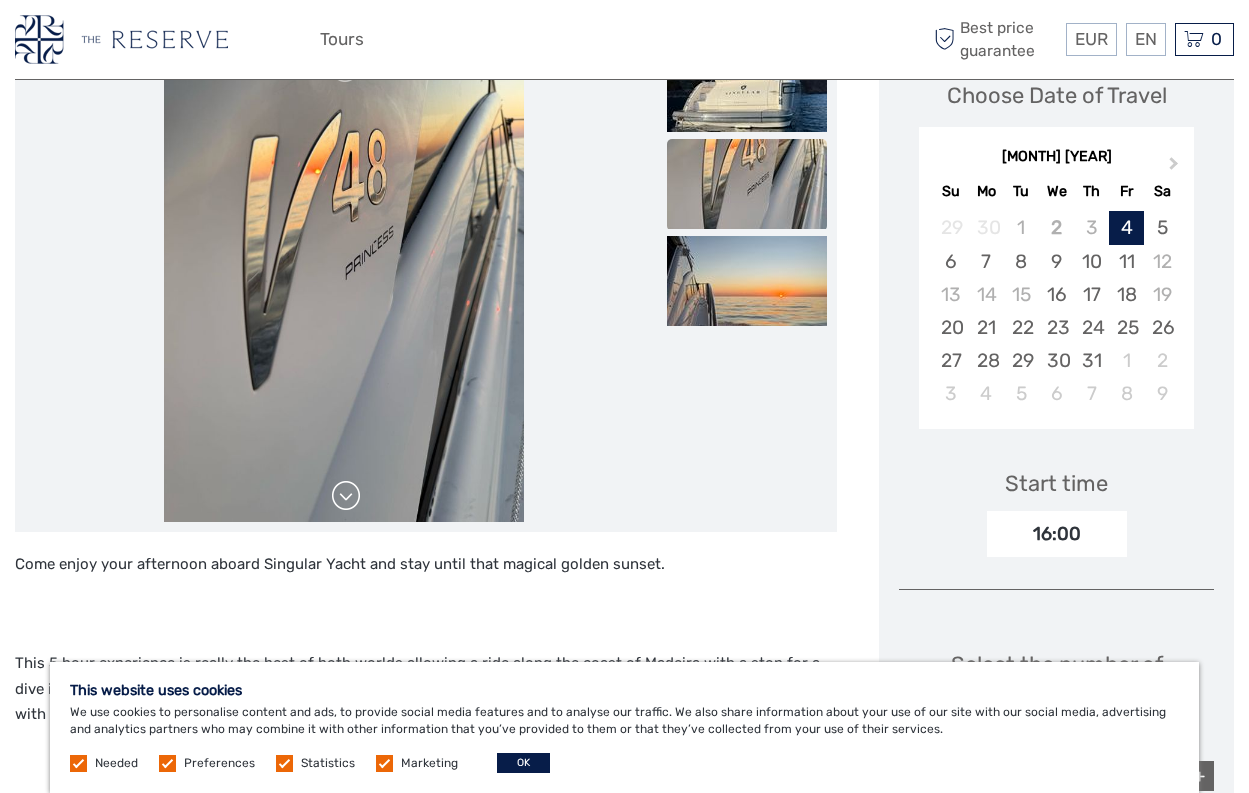 click at bounding box center [346, 496] 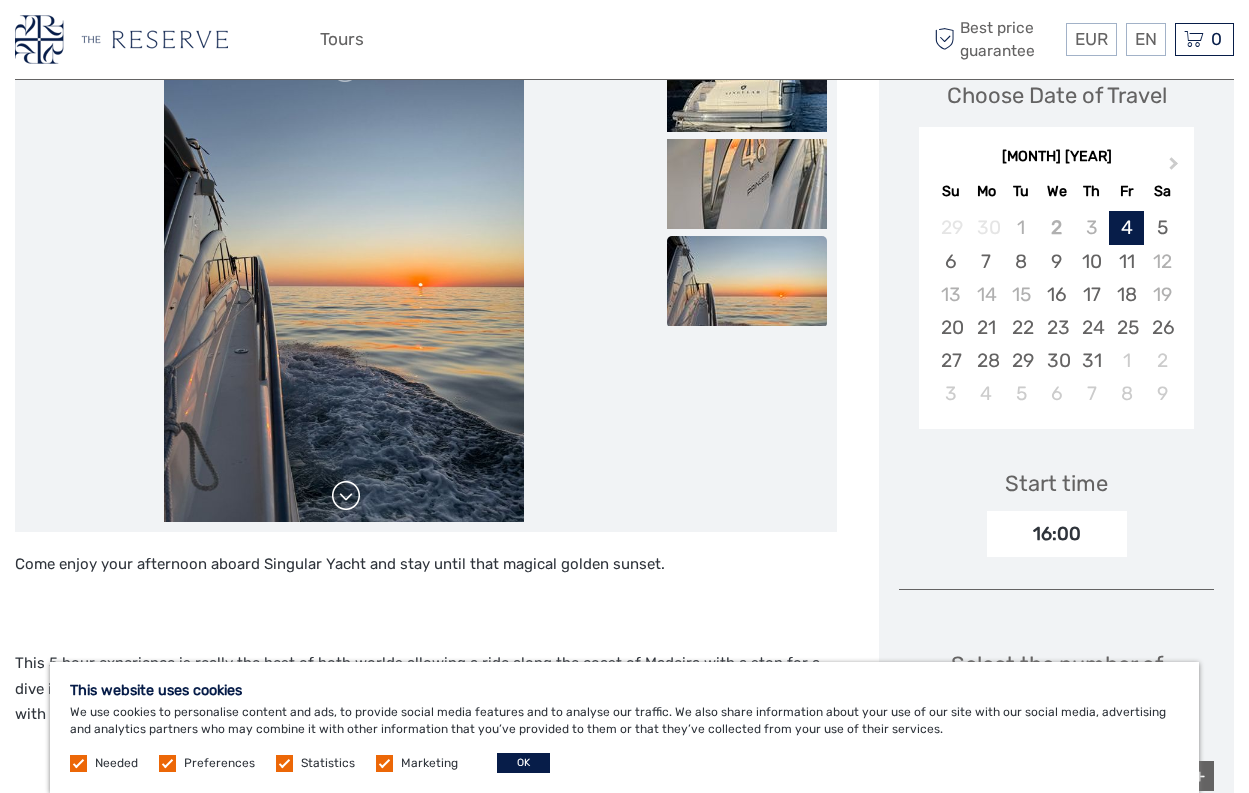 click at bounding box center (346, 496) 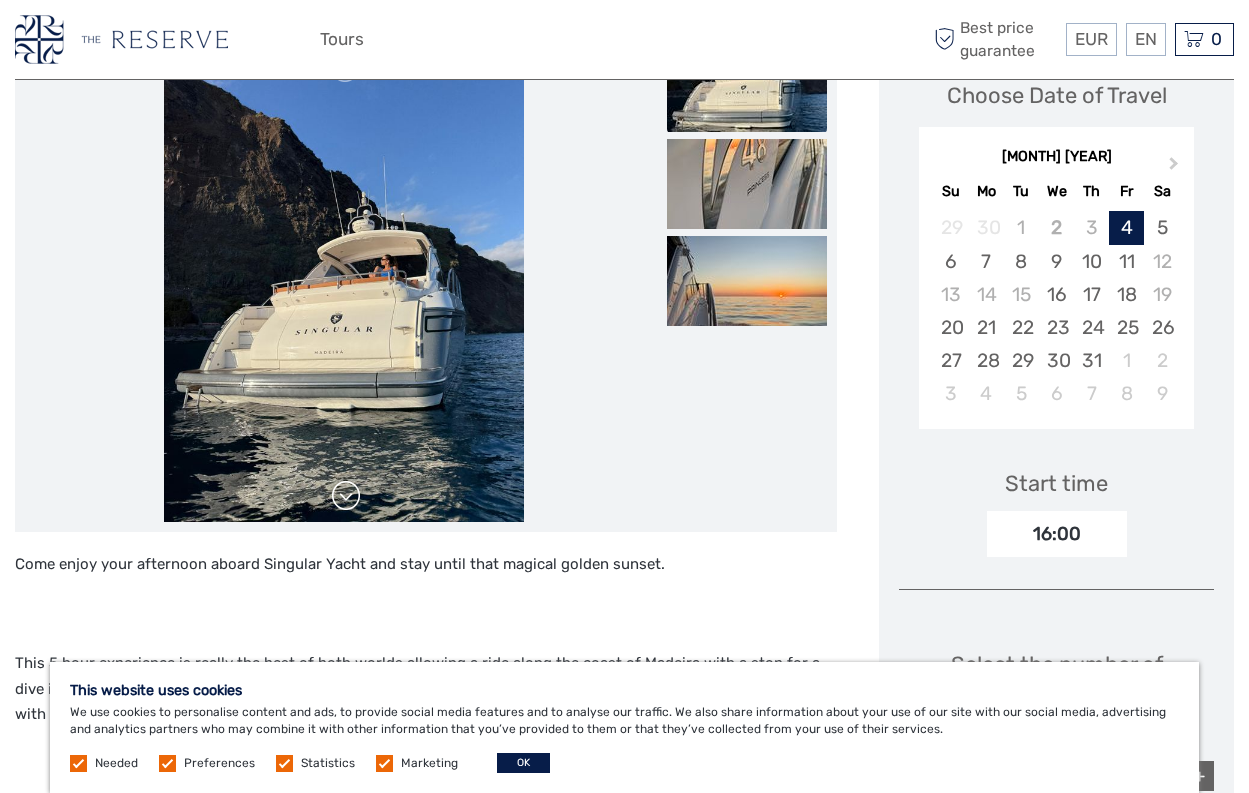 click at bounding box center (346, 496) 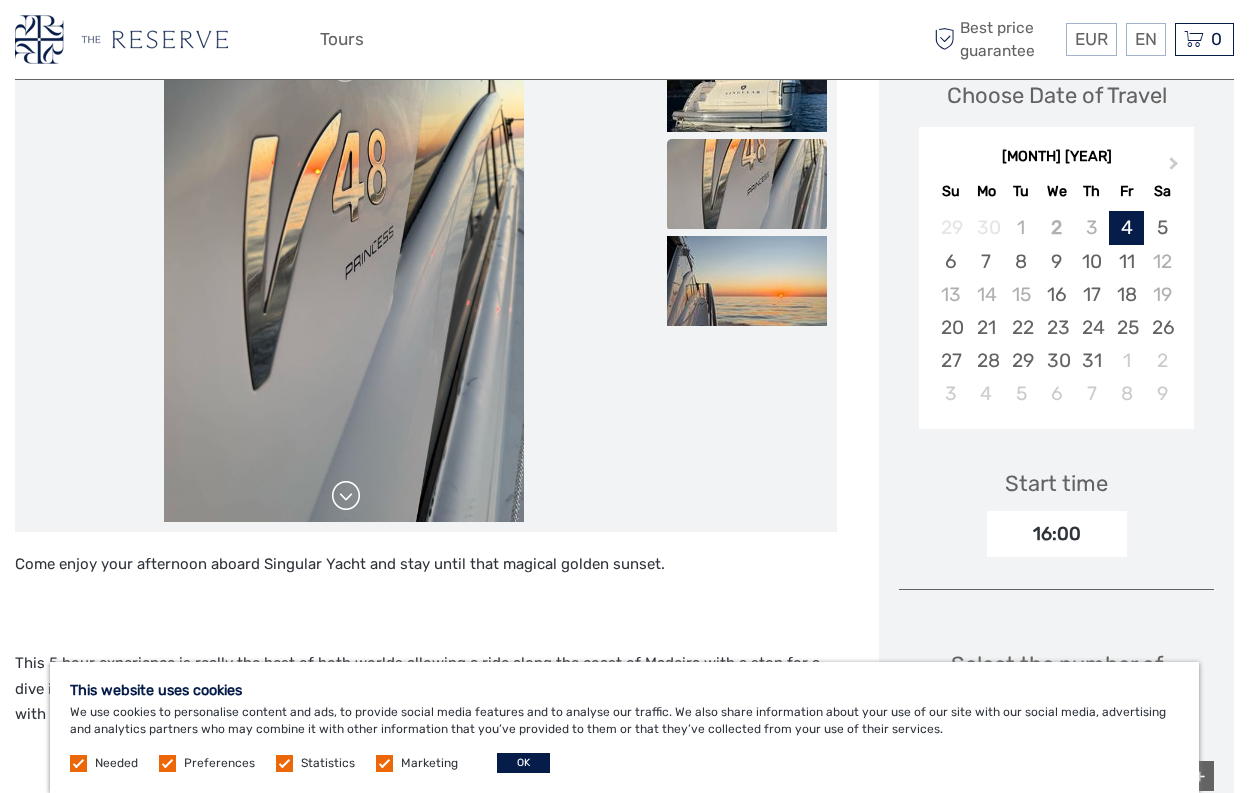 click at bounding box center [346, 496] 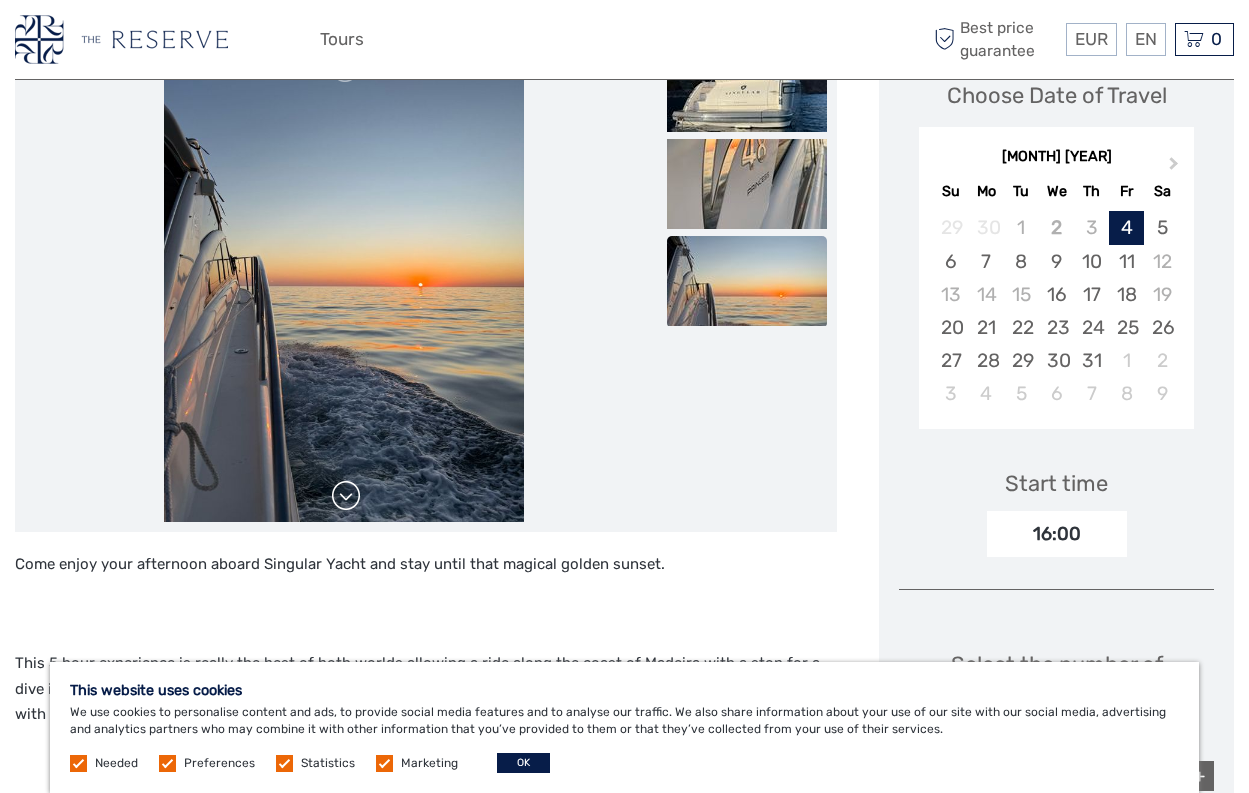 click at bounding box center (346, 496) 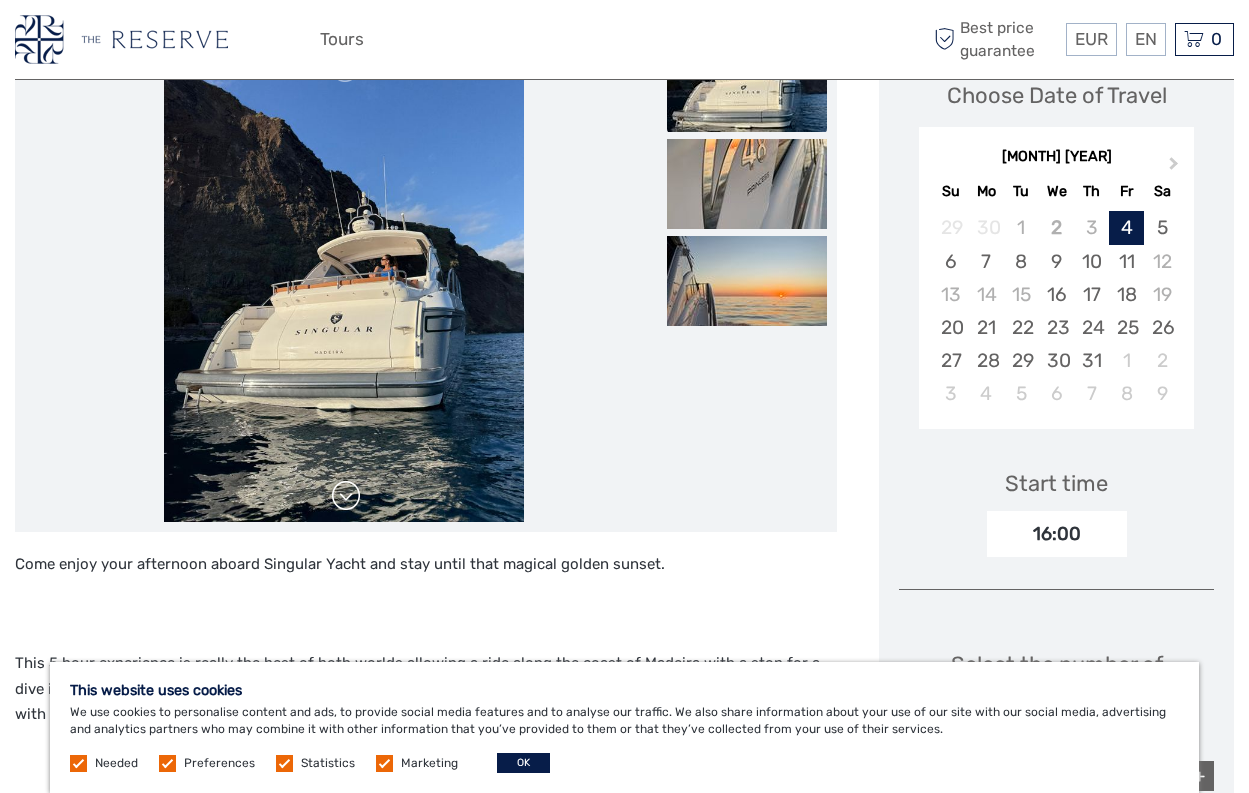 click at bounding box center [346, 496] 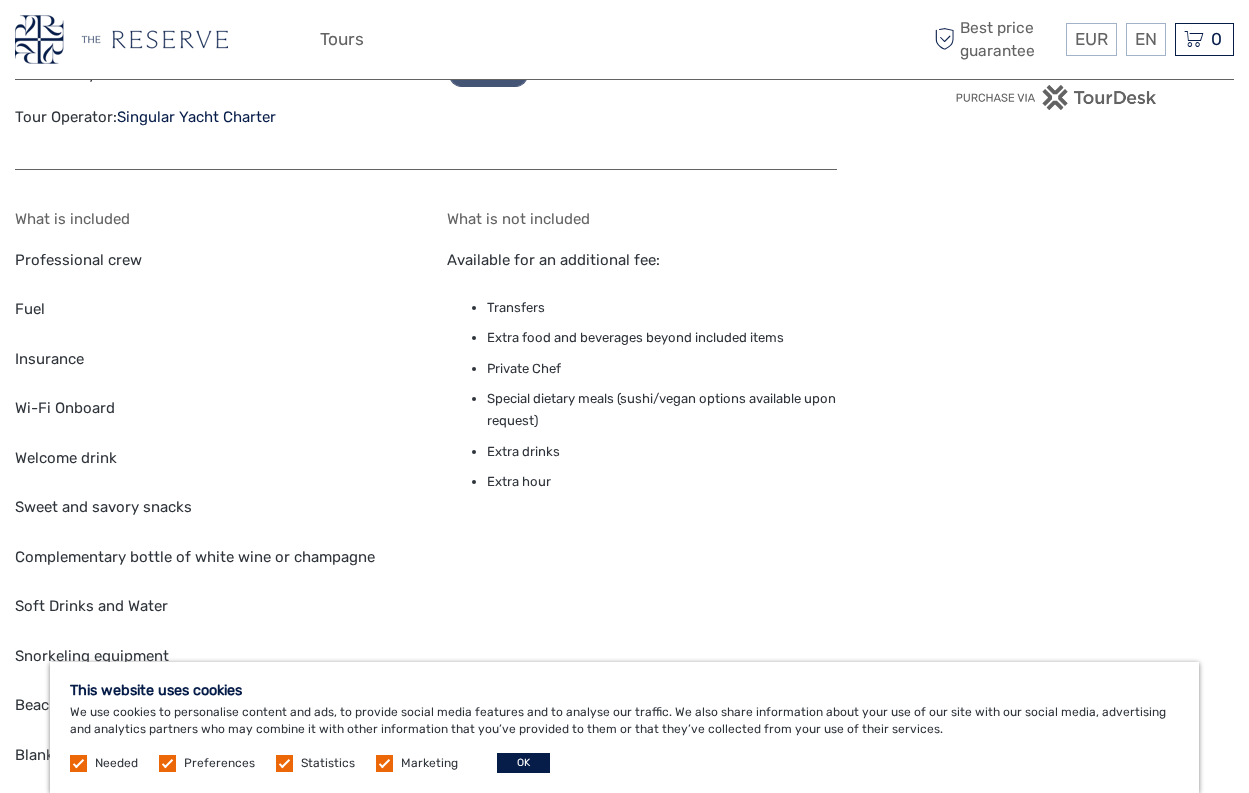 scroll, scrollTop: 1300, scrollLeft: 0, axis: vertical 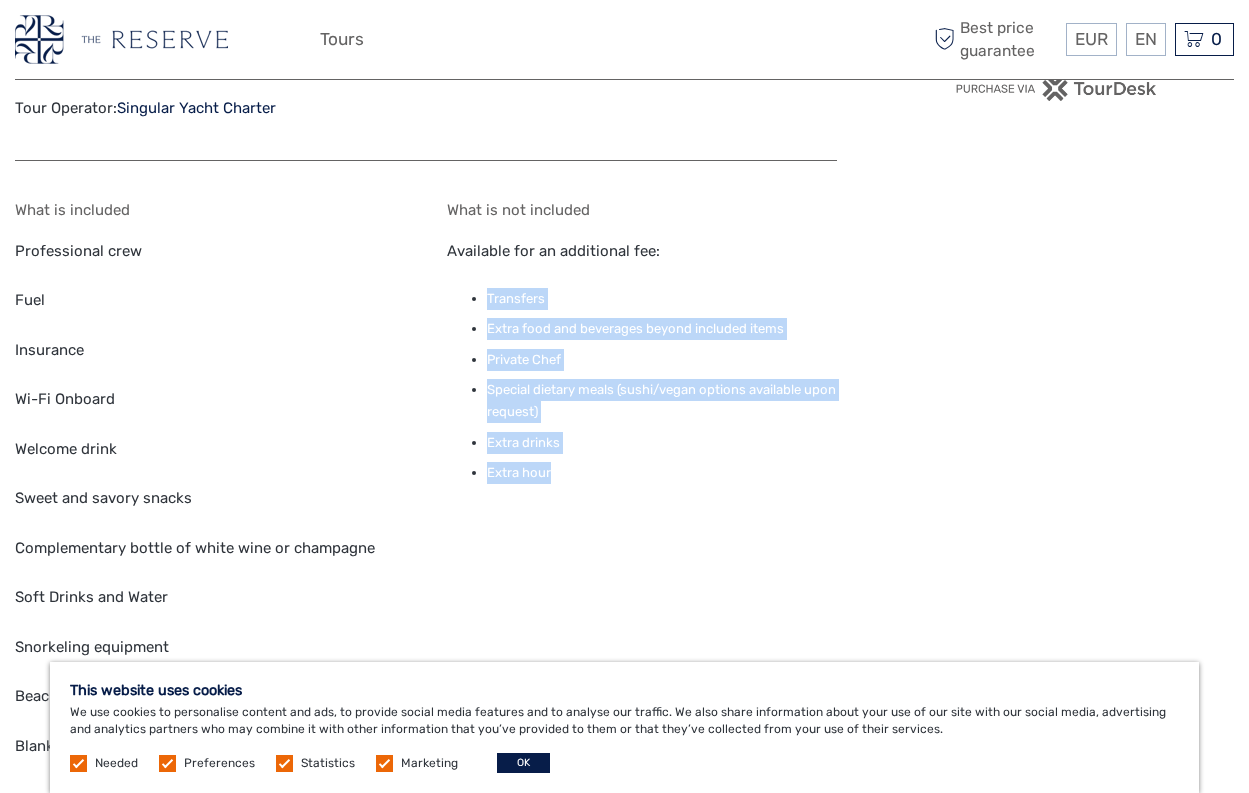 drag, startPoint x: 495, startPoint y: 438, endPoint x: 473, endPoint y: 302, distance: 137.76791 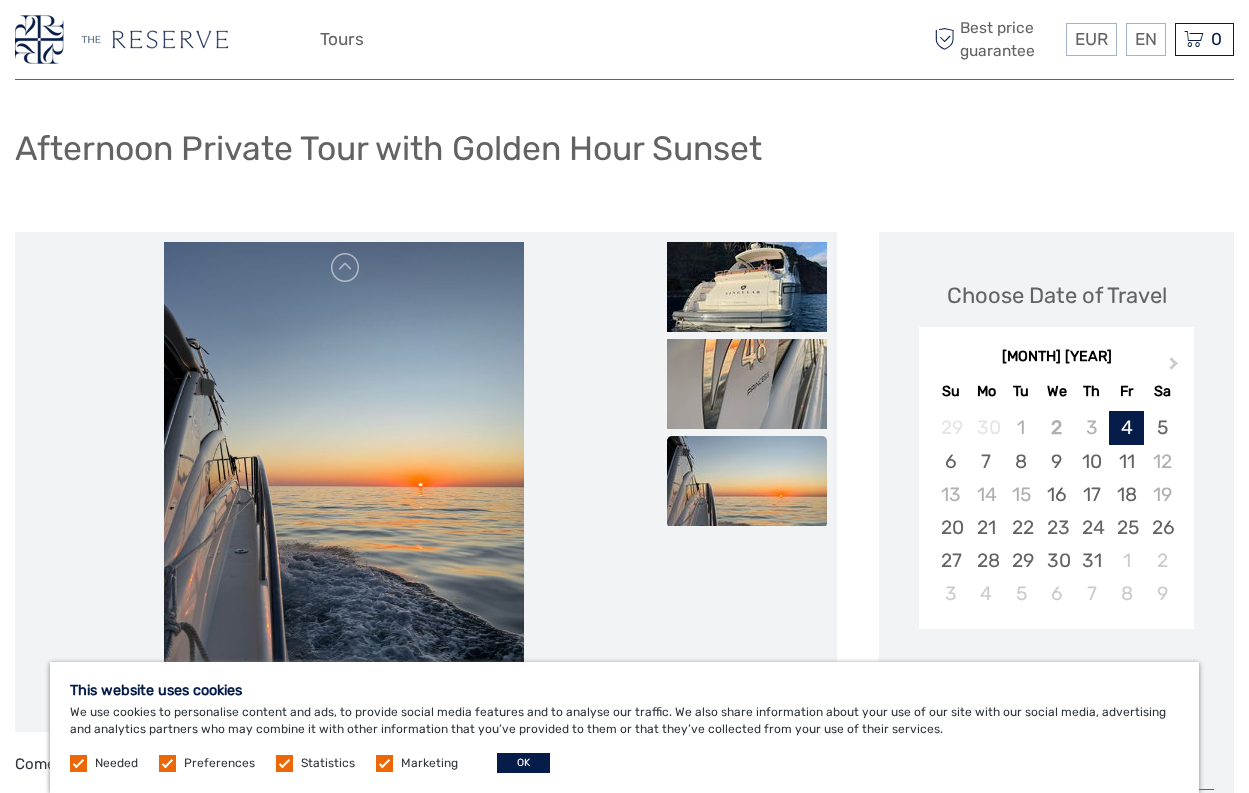 scroll, scrollTop: 200, scrollLeft: 0, axis: vertical 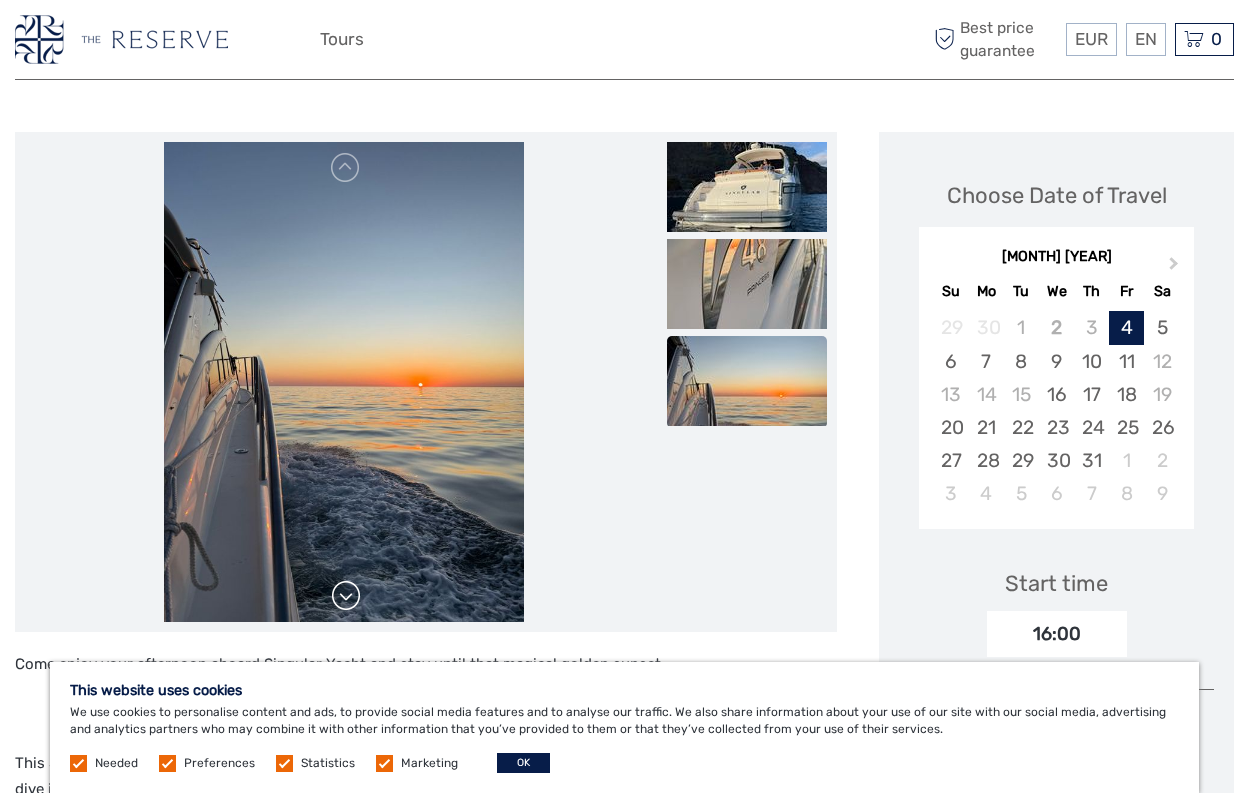click at bounding box center [346, 596] 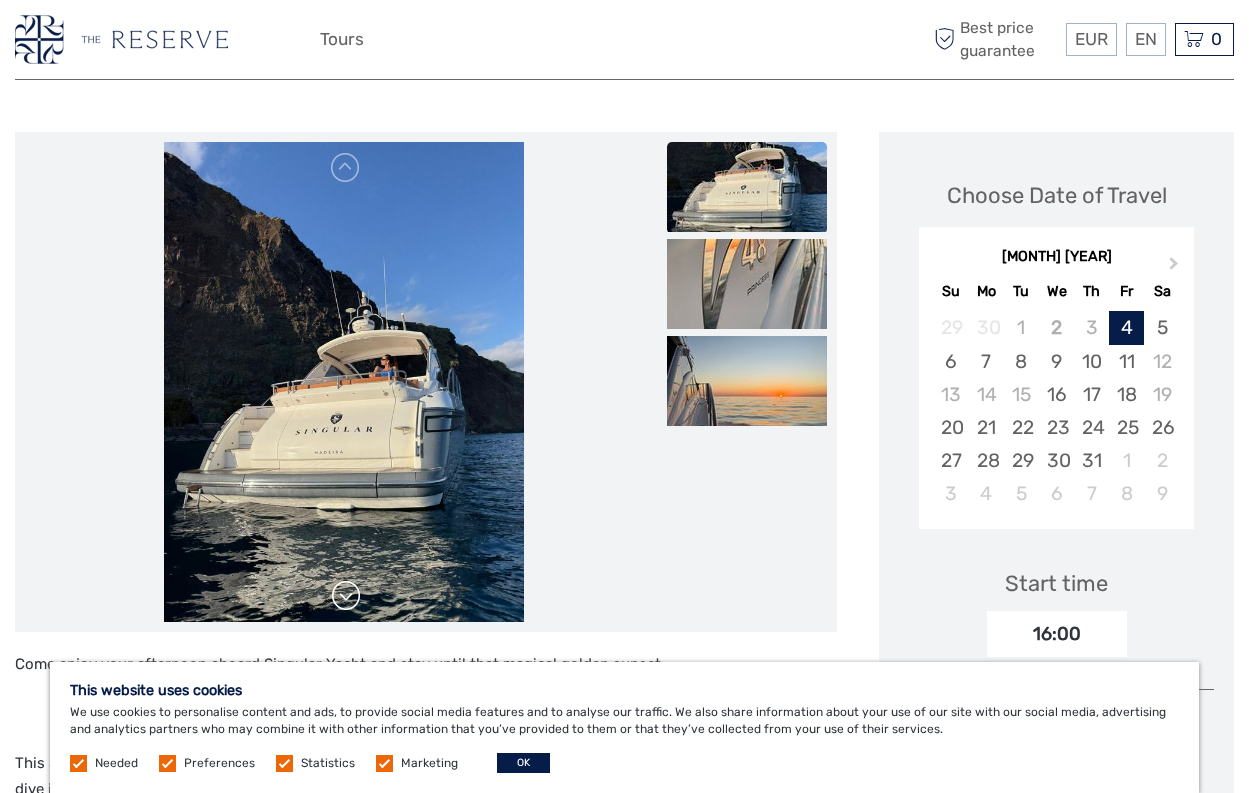 click at bounding box center (343, 382) 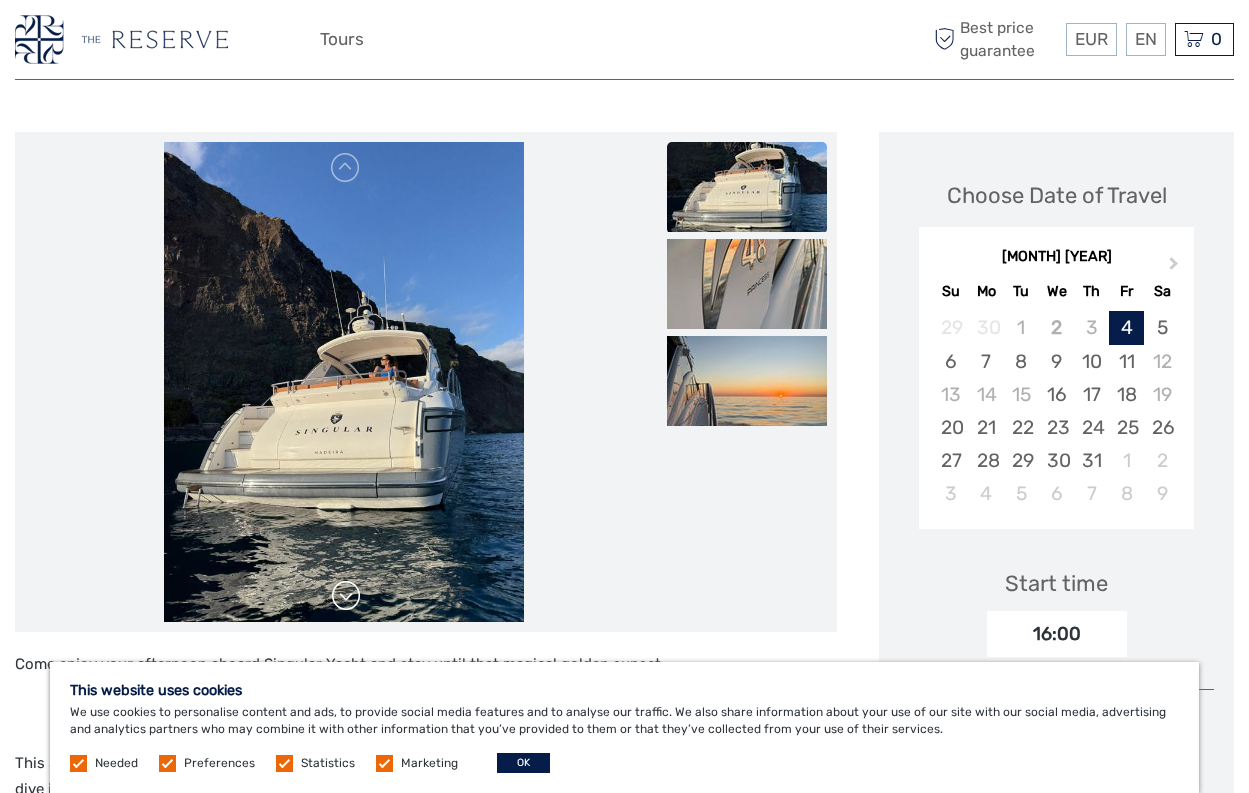 click at bounding box center (346, 596) 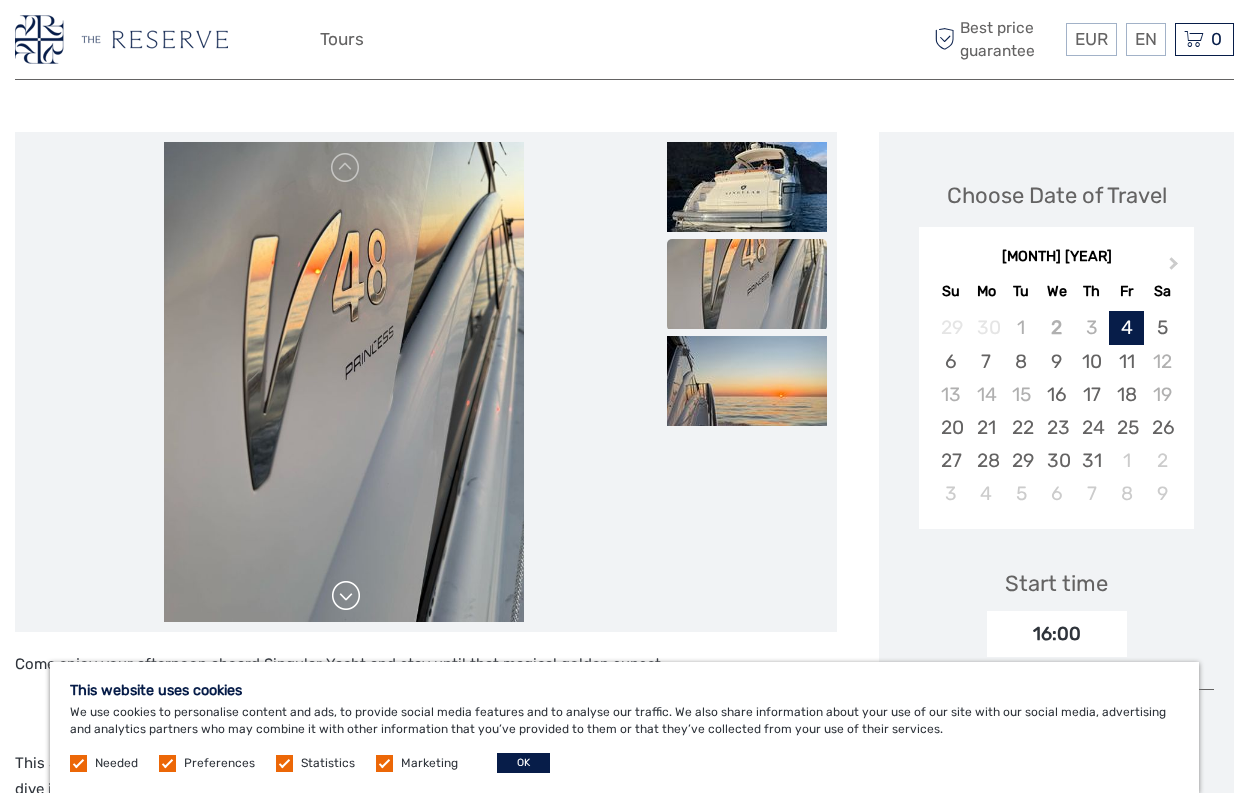 click at bounding box center [346, 596] 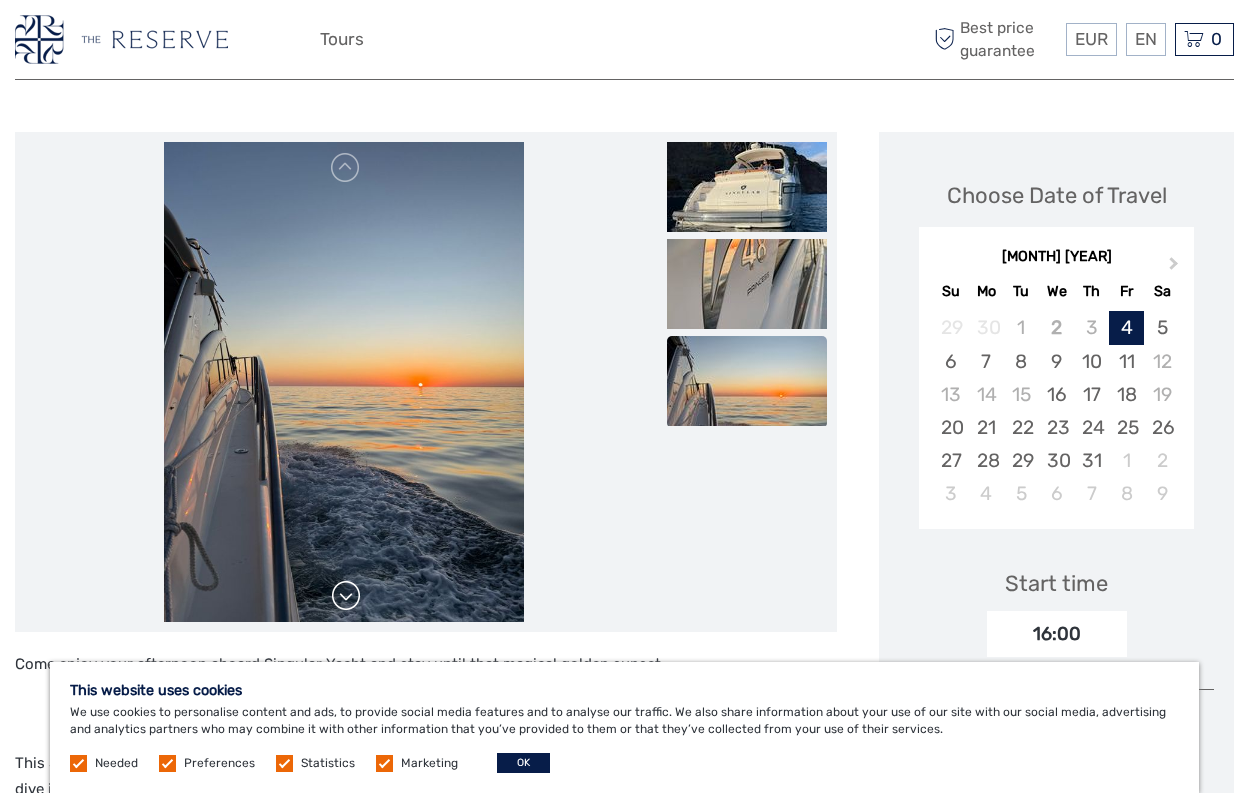 click at bounding box center (346, 596) 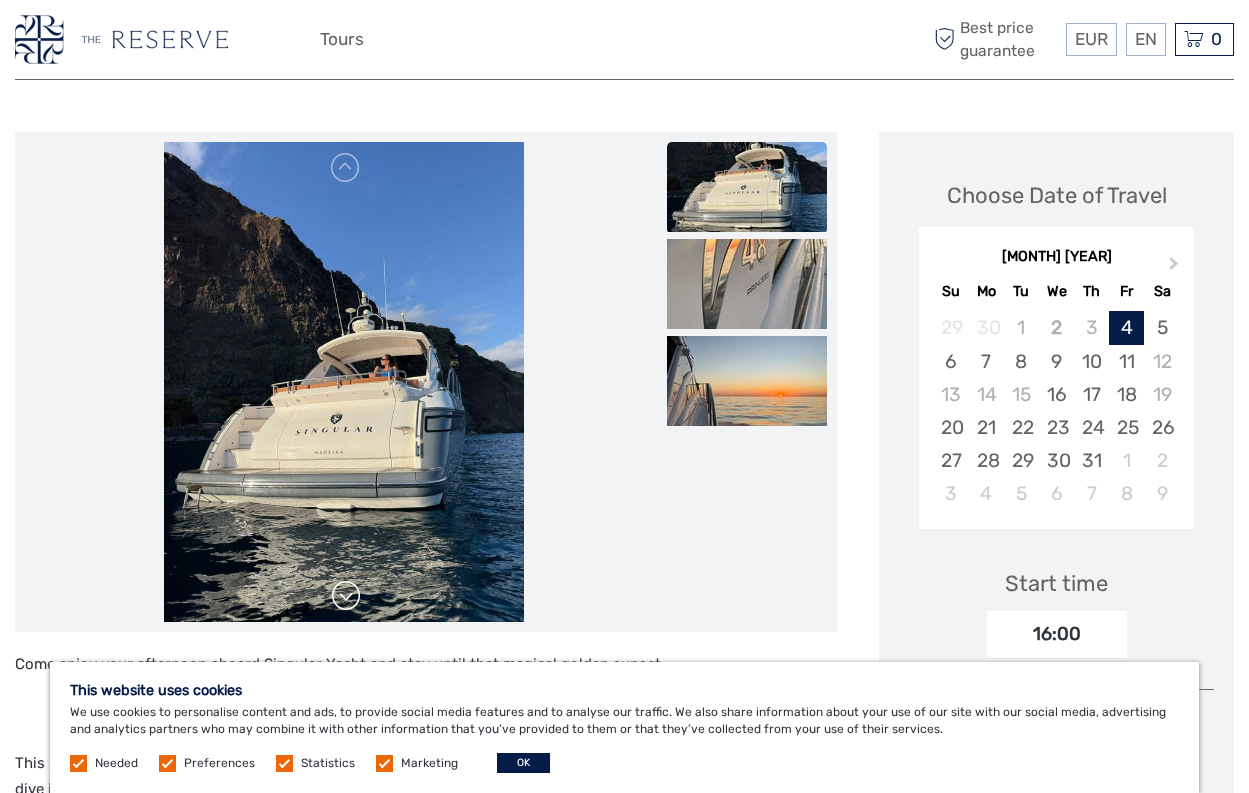 click at bounding box center (344, 382) 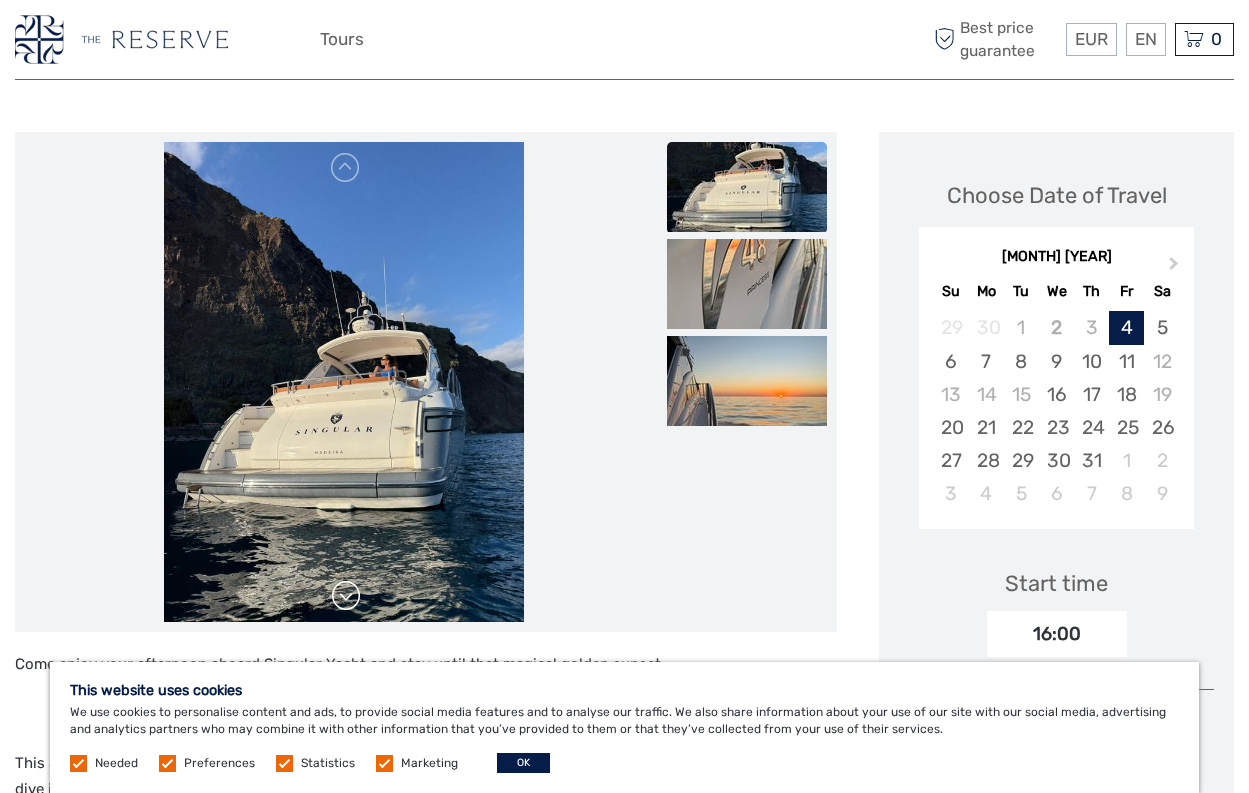 click at bounding box center [346, 596] 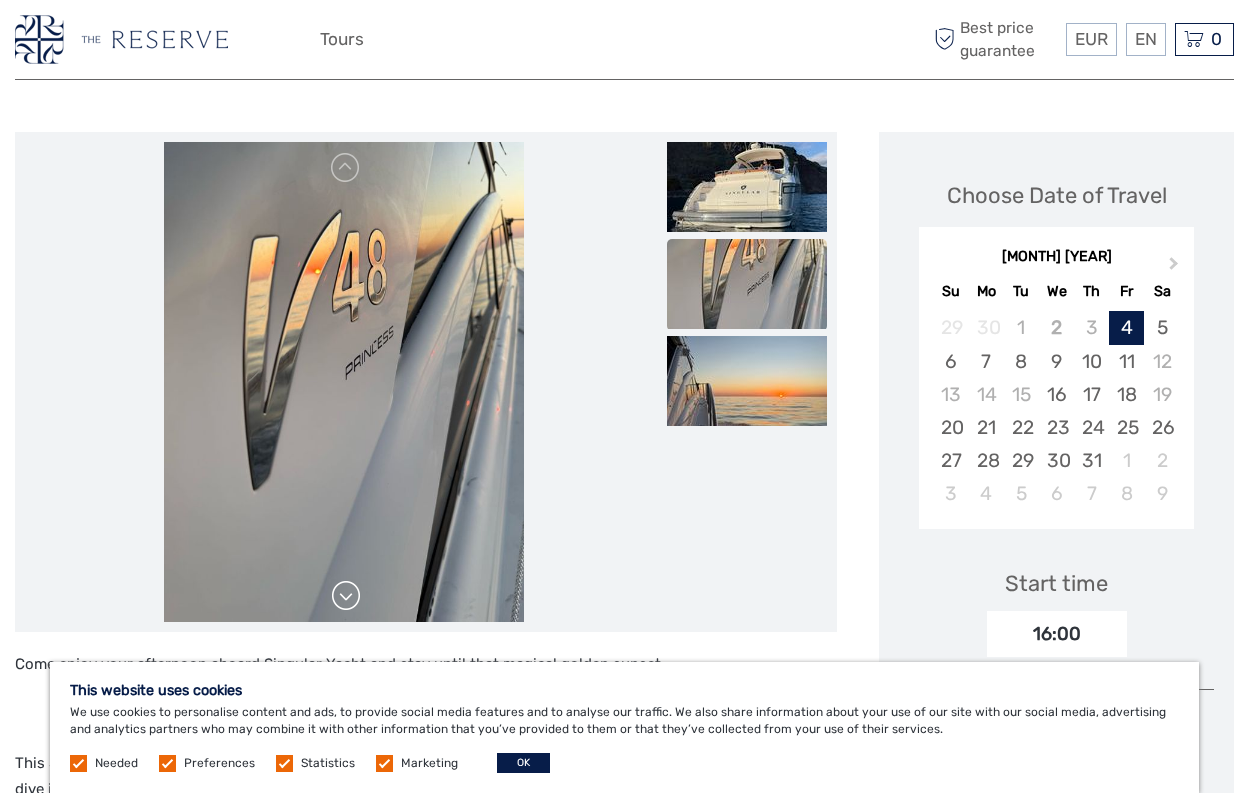 click at bounding box center [346, 596] 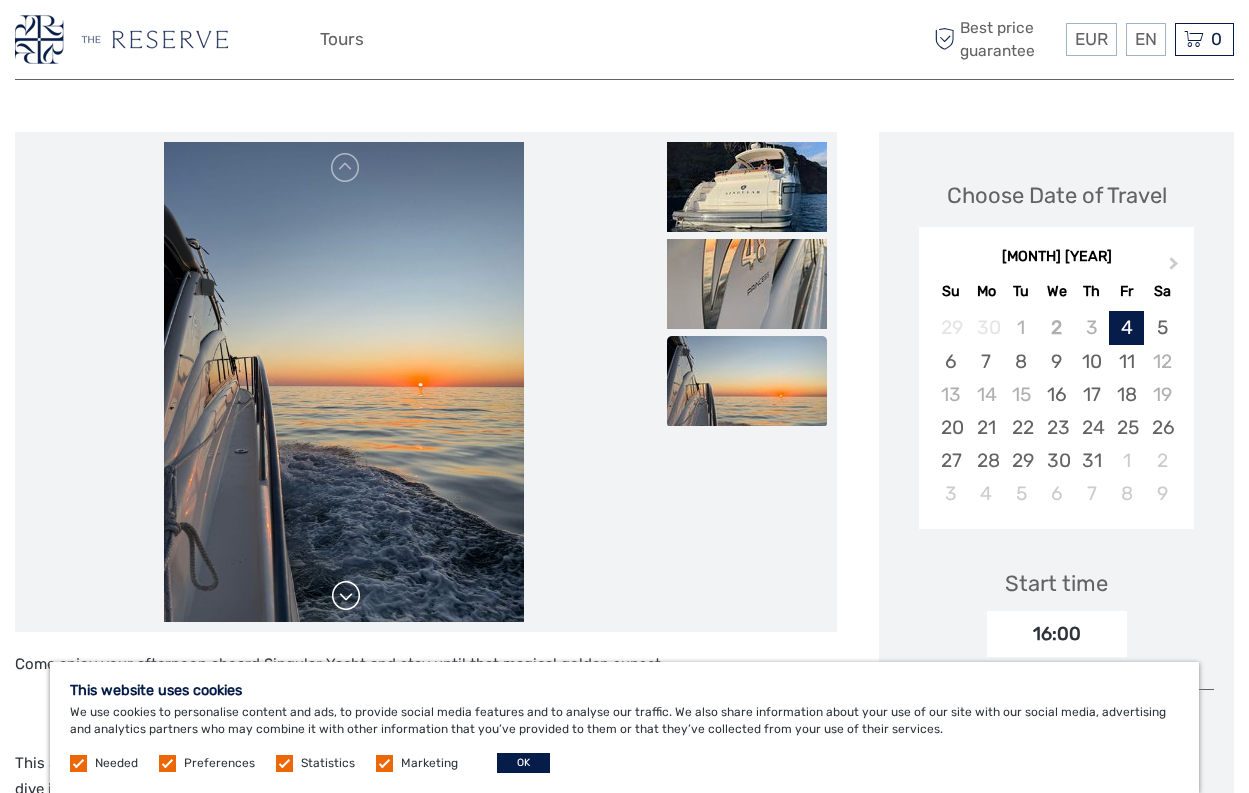 click at bounding box center [346, 596] 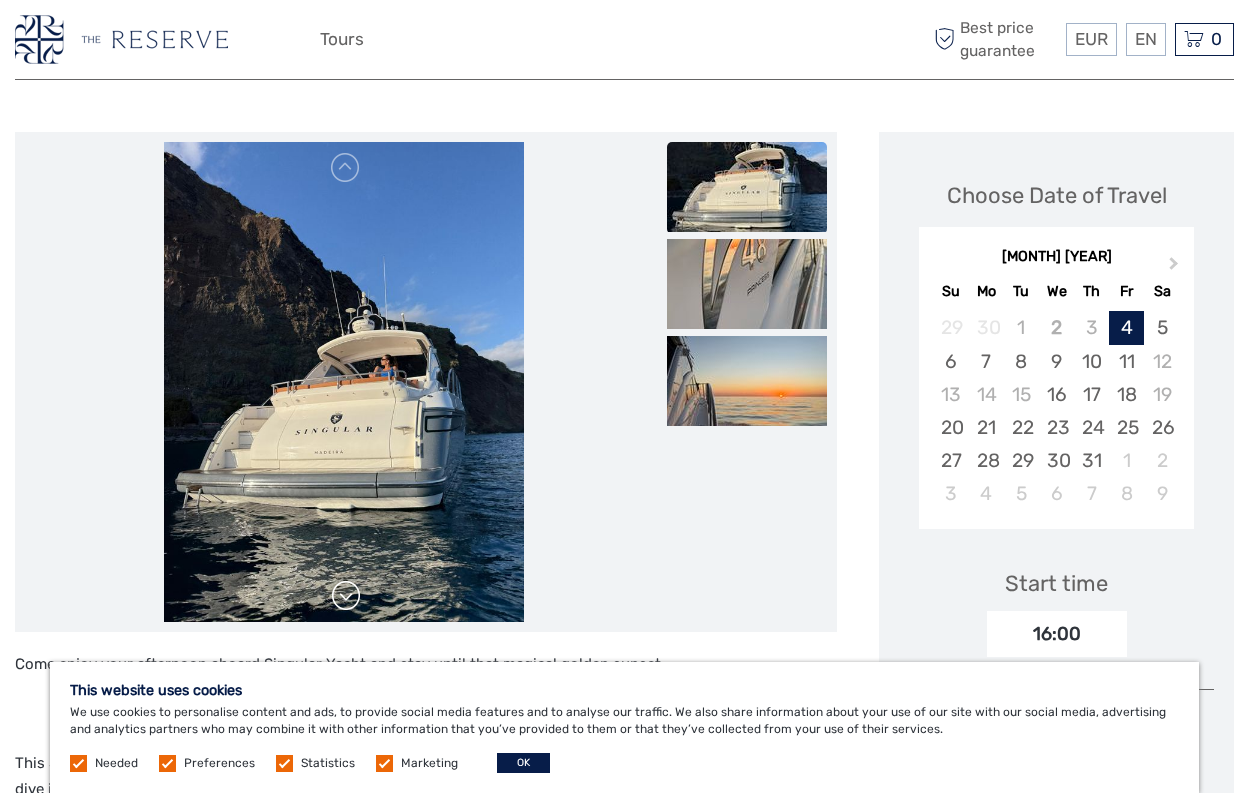 click at bounding box center (346, 596) 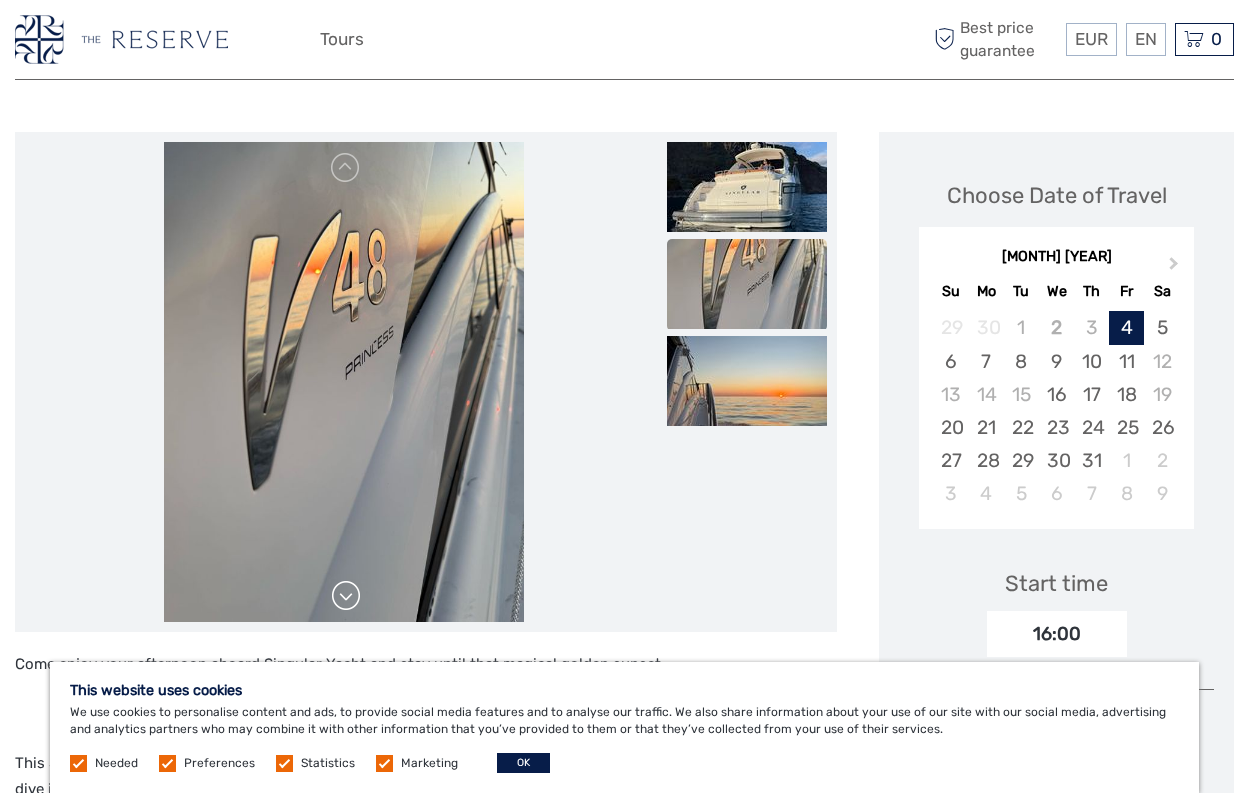 click at bounding box center [346, 596] 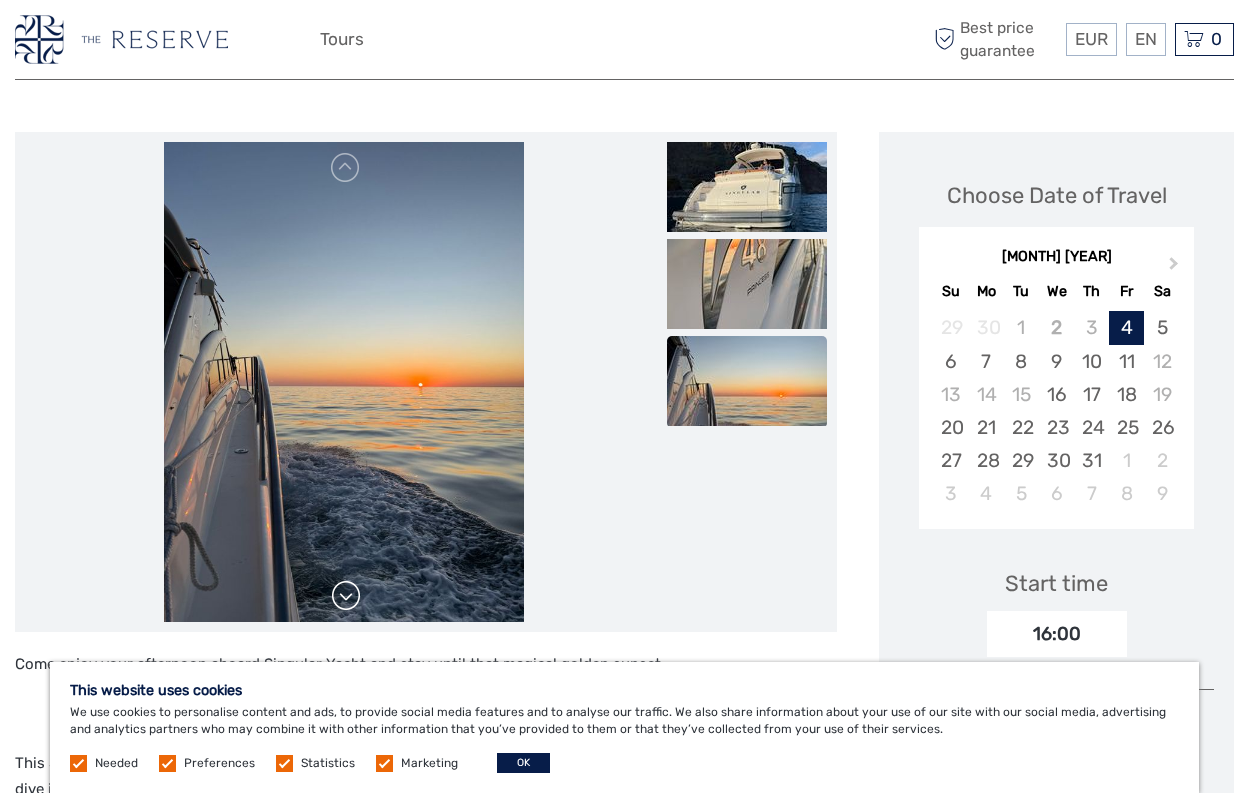 click at bounding box center (346, 596) 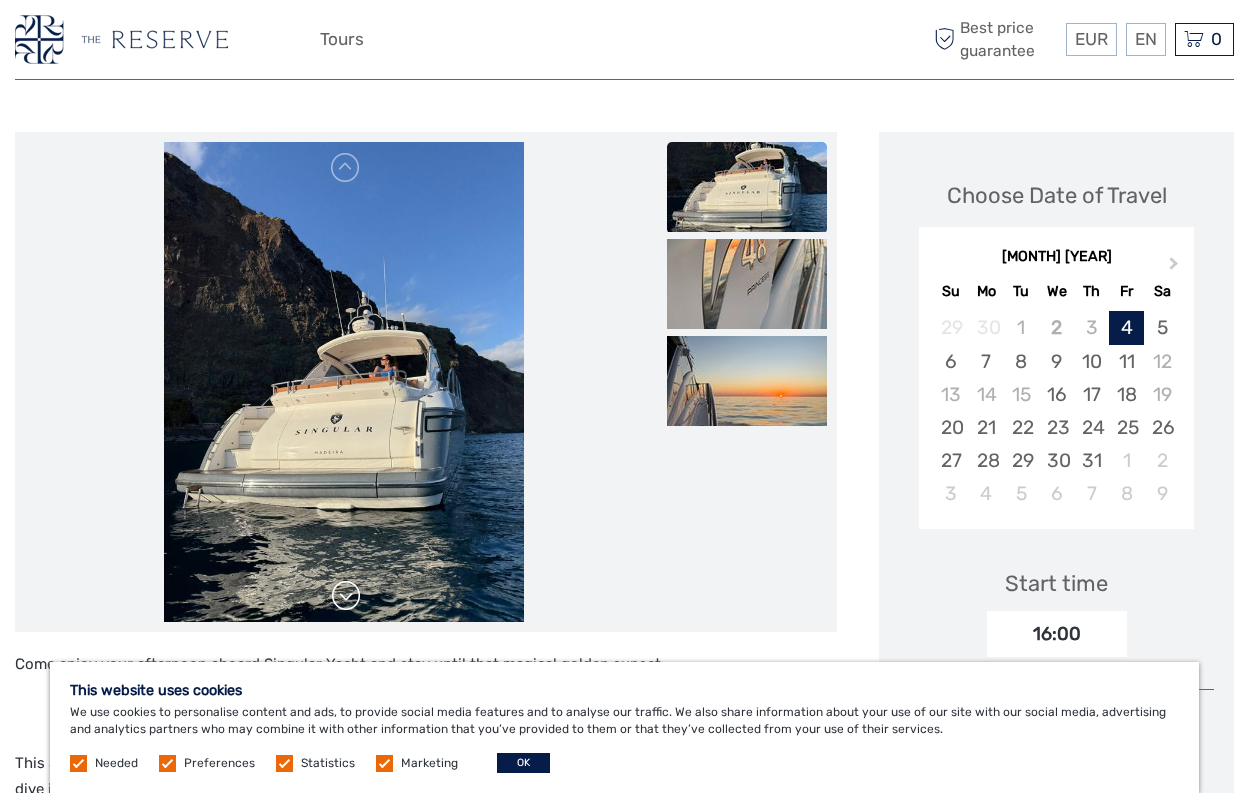 click at bounding box center [346, 596] 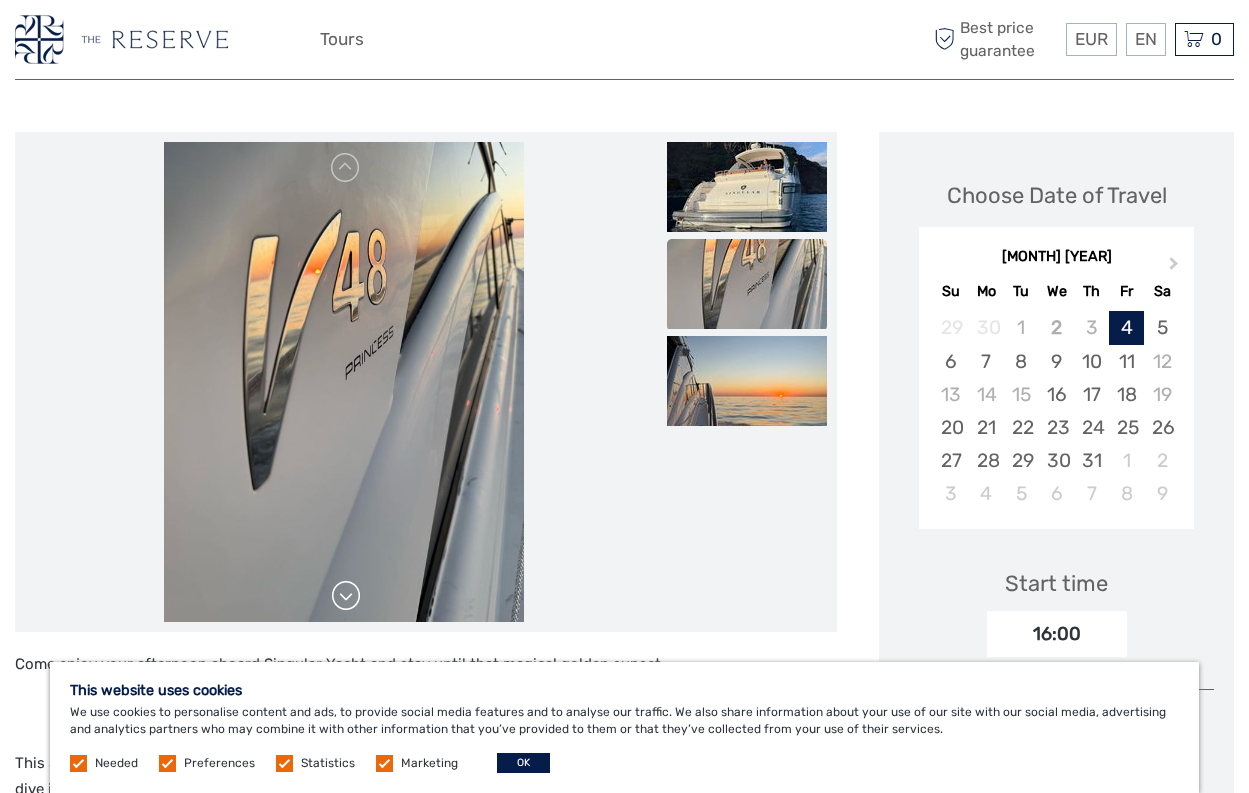 click at bounding box center (346, 596) 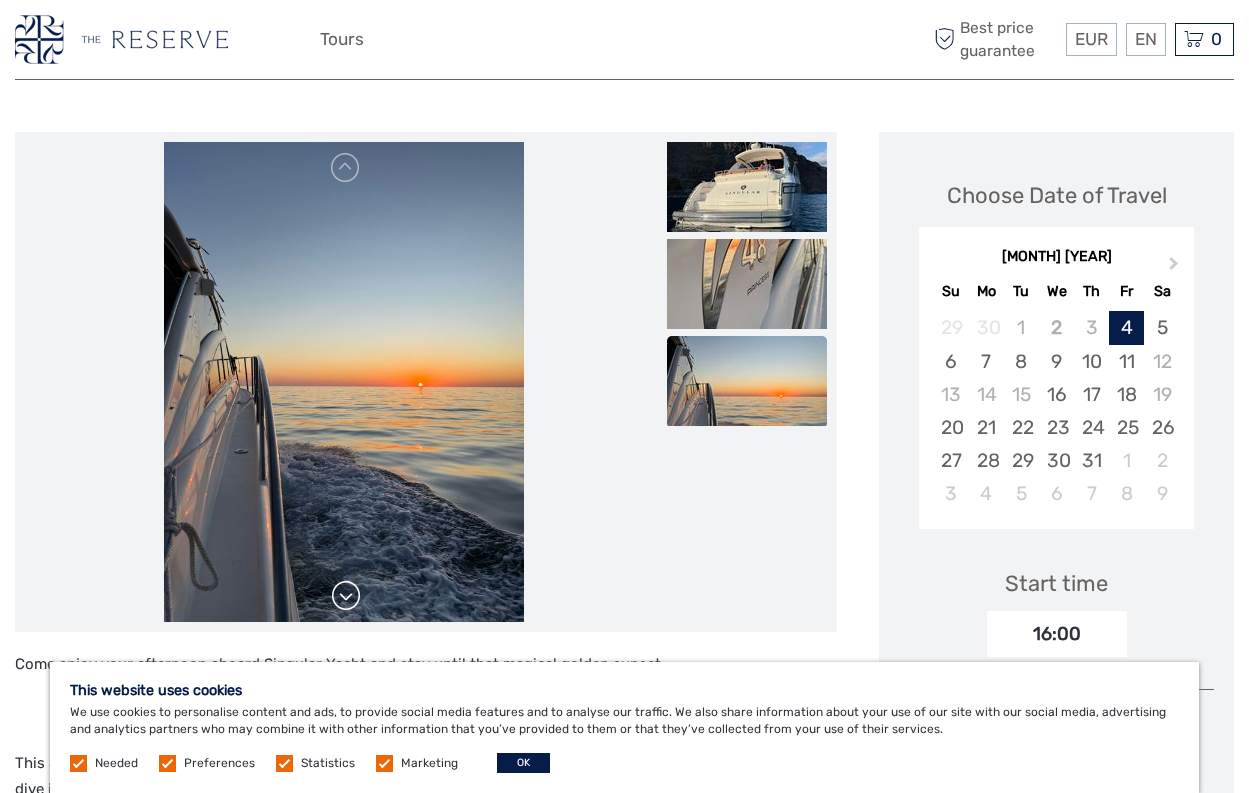 click at bounding box center [346, 596] 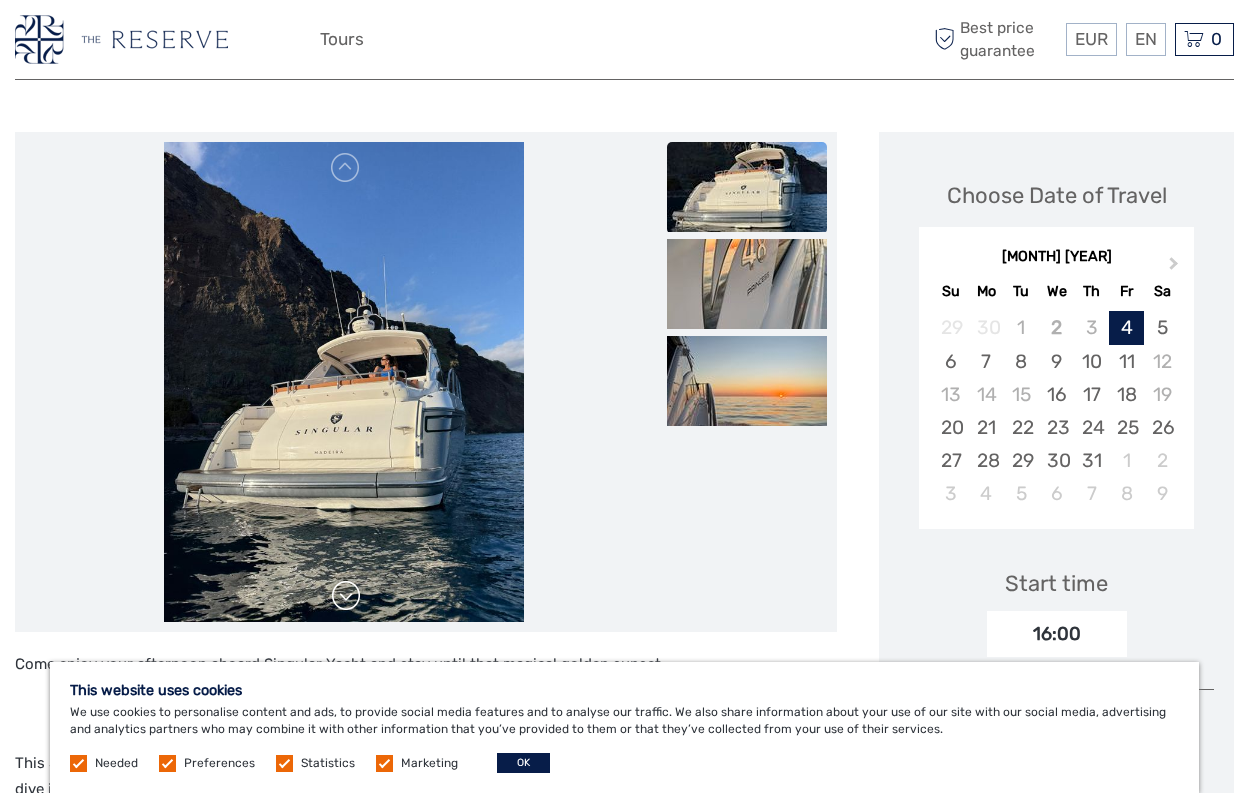 click at bounding box center (346, 596) 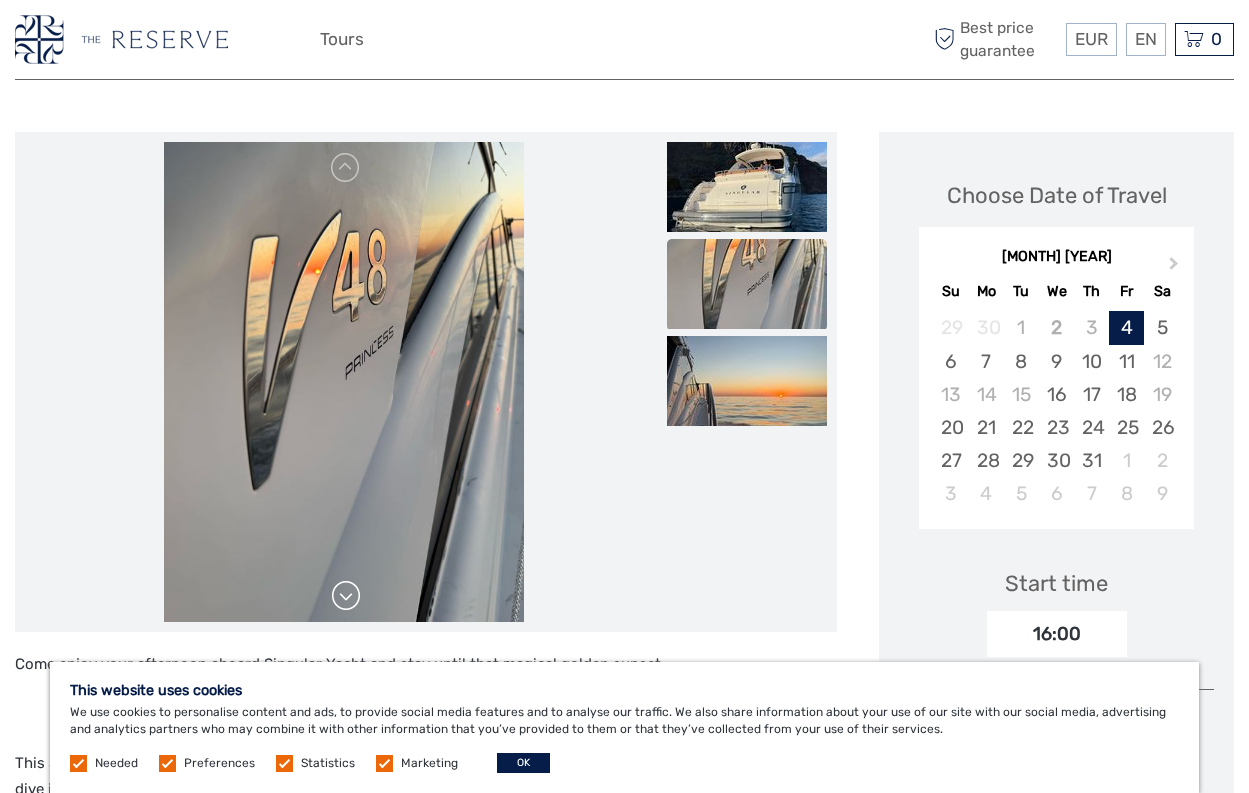 click at bounding box center [346, 596] 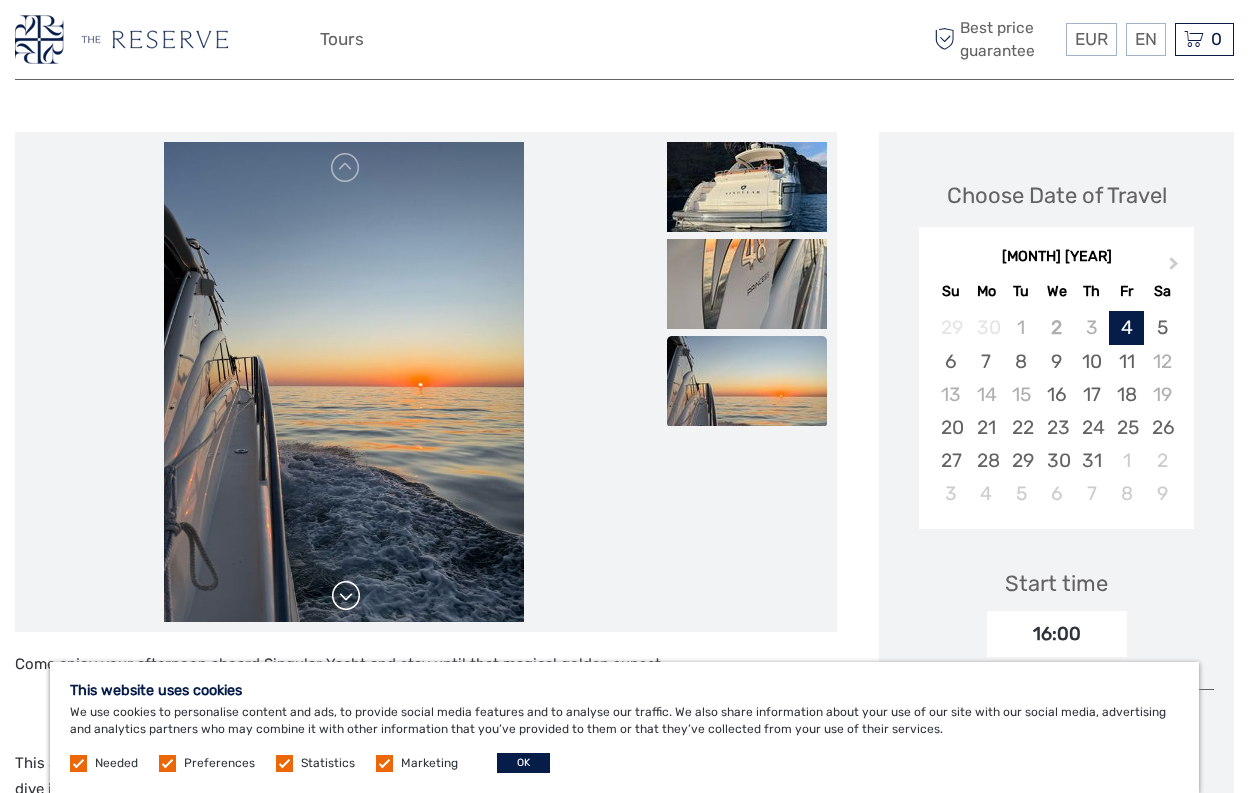 click at bounding box center (346, 596) 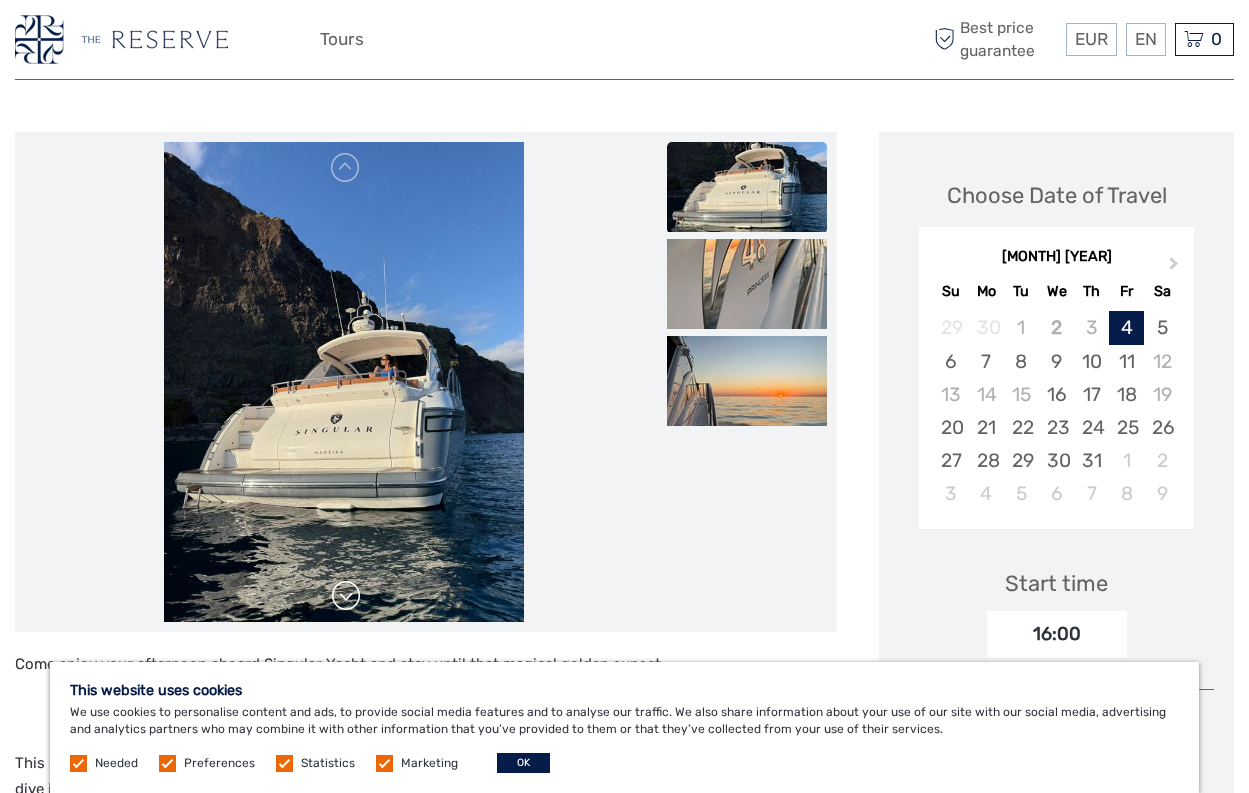 click at bounding box center (346, 596) 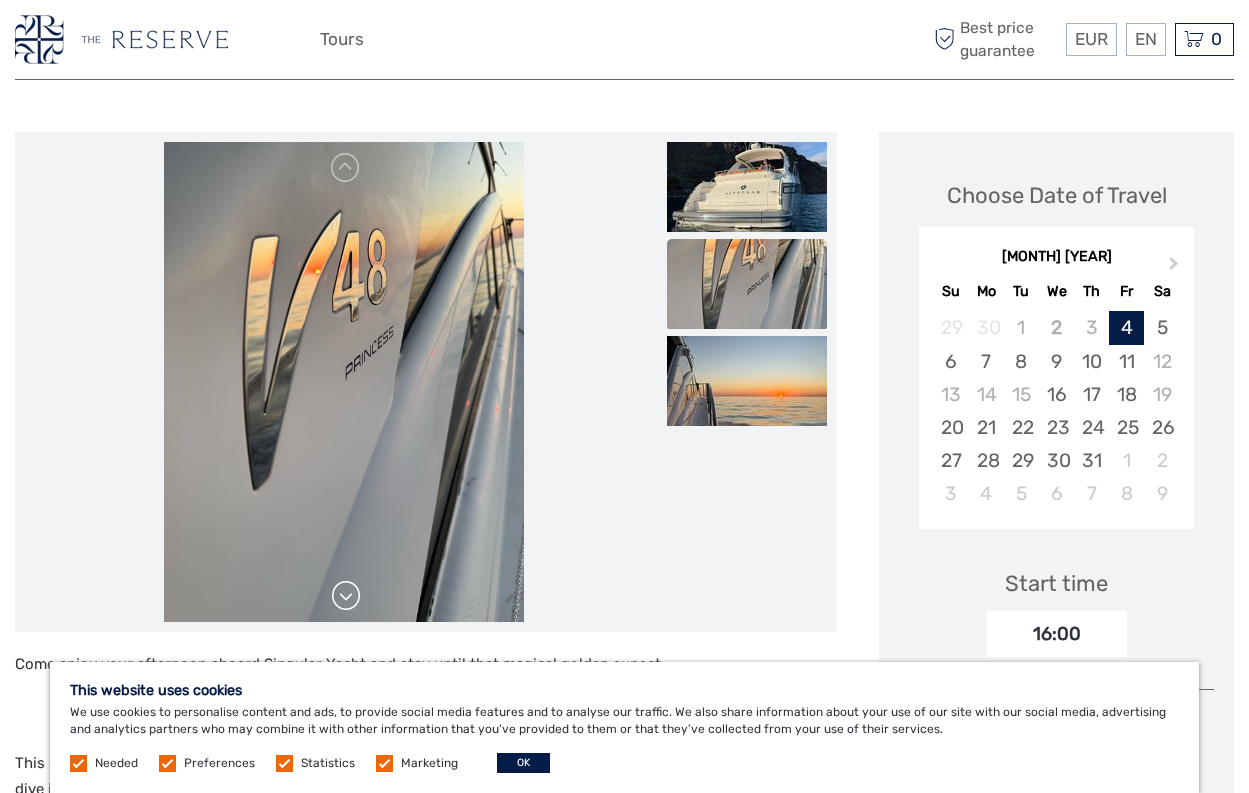 click at bounding box center (346, 596) 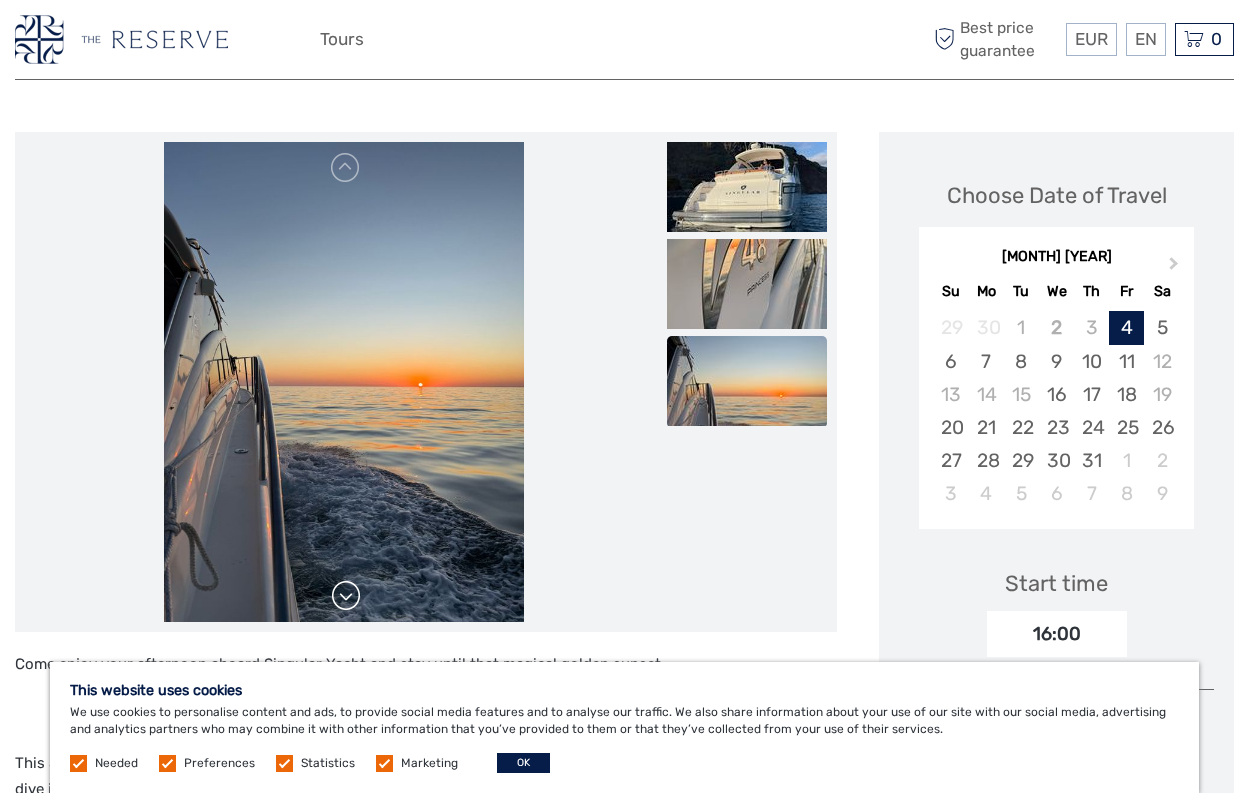 click at bounding box center (346, 596) 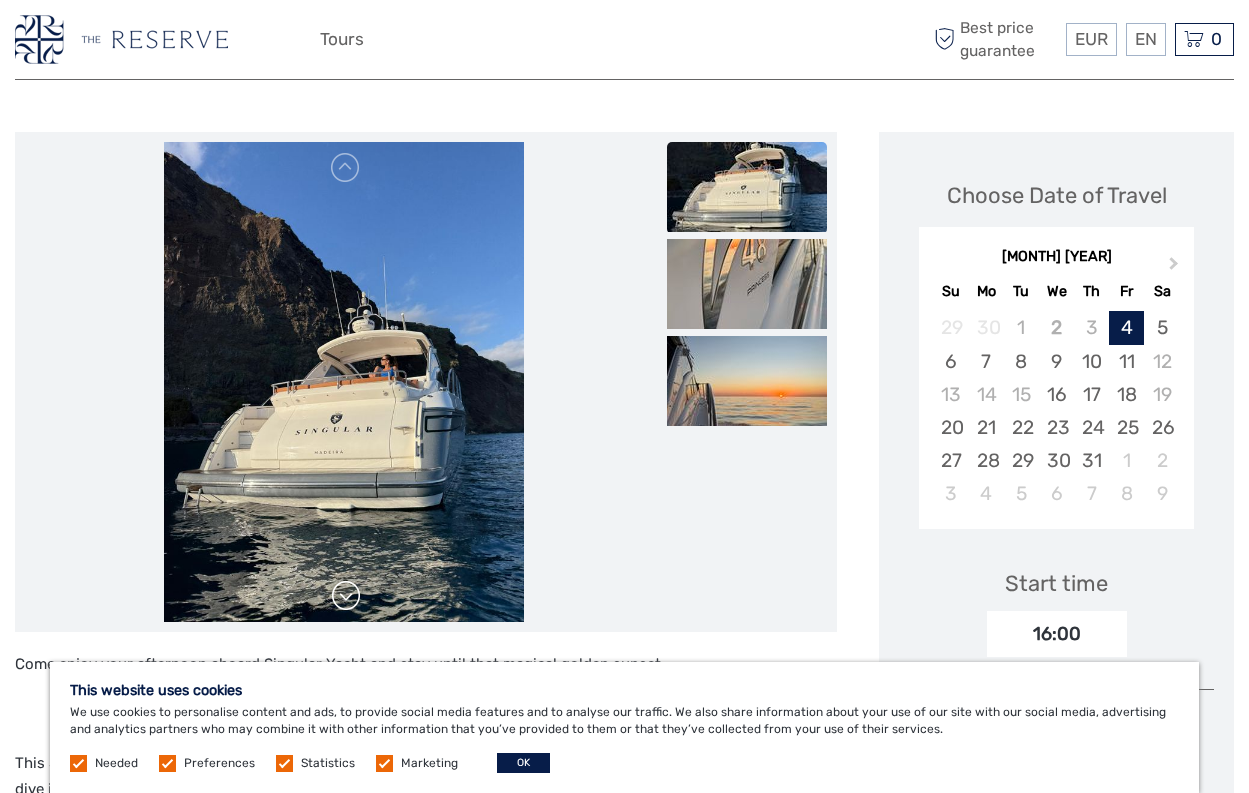 click at bounding box center (346, 596) 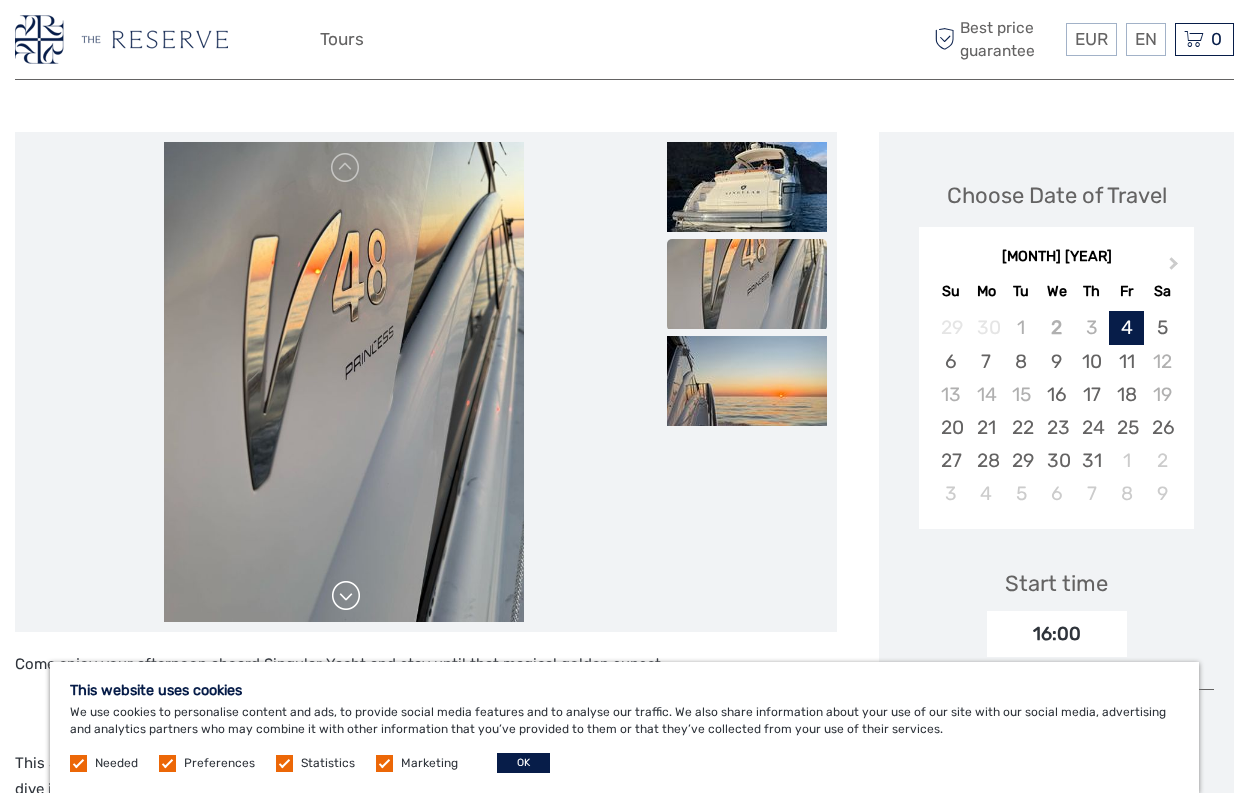 click at bounding box center [346, 596] 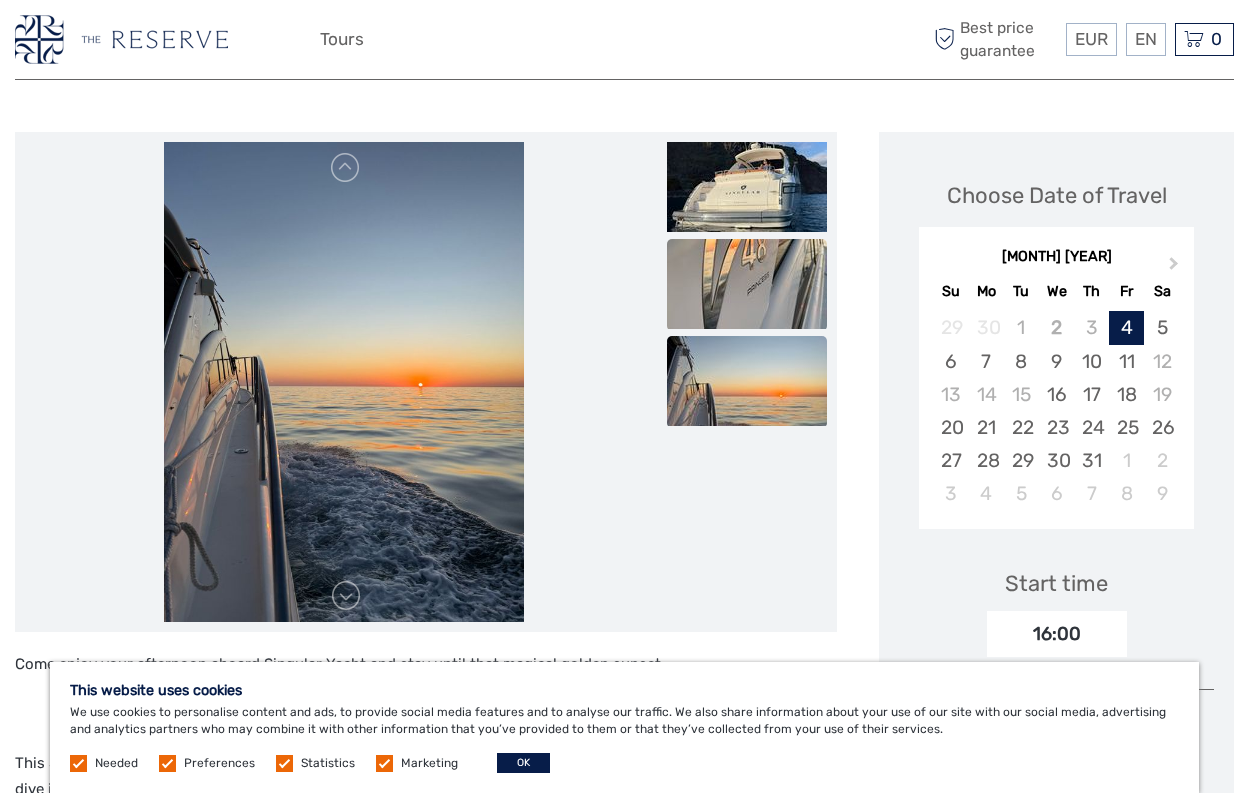 click at bounding box center (747, 187) 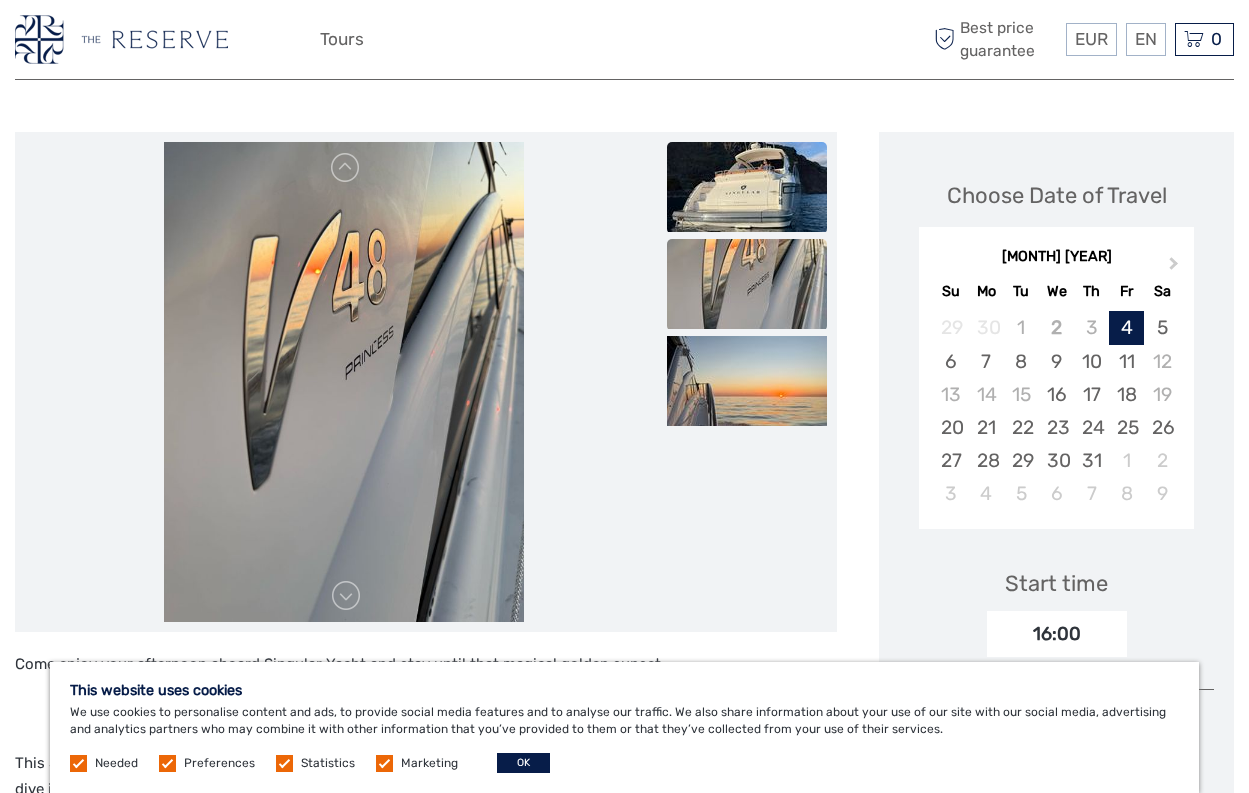 click at bounding box center (747, 187) 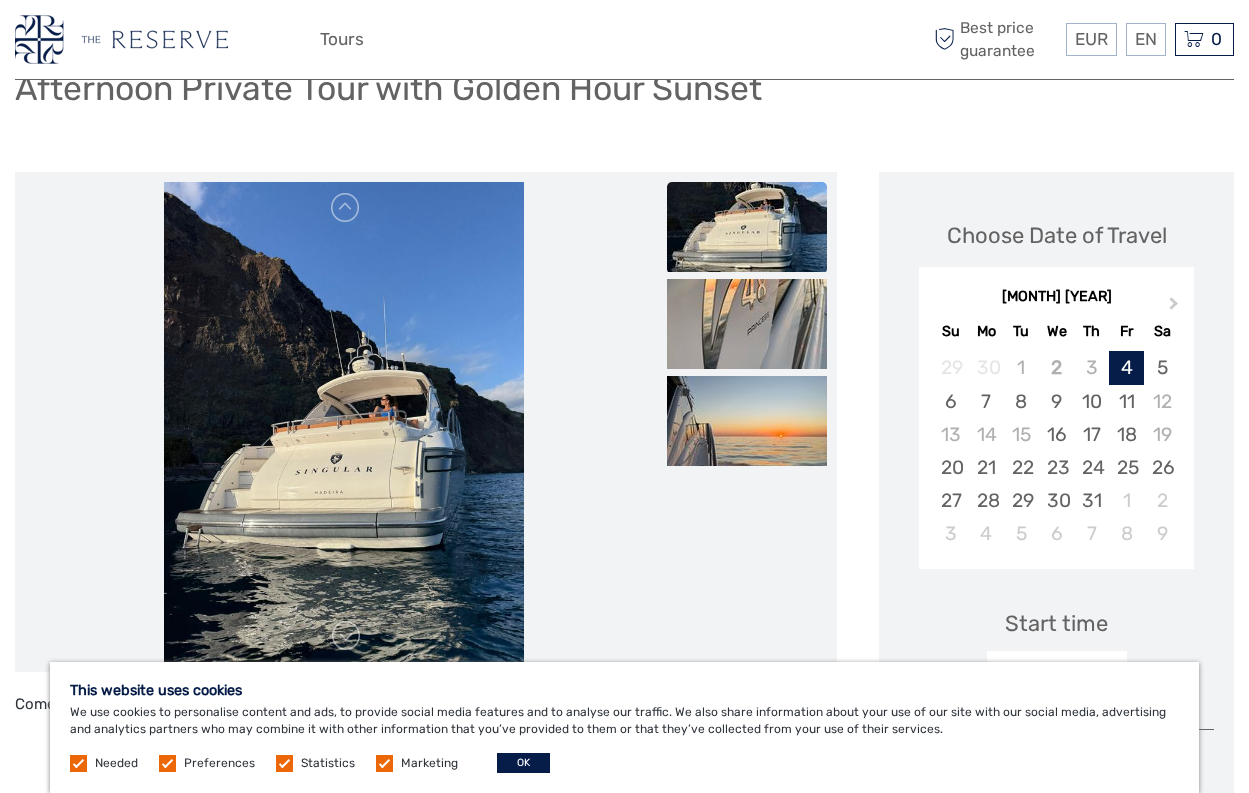 scroll, scrollTop: 100, scrollLeft: 0, axis: vertical 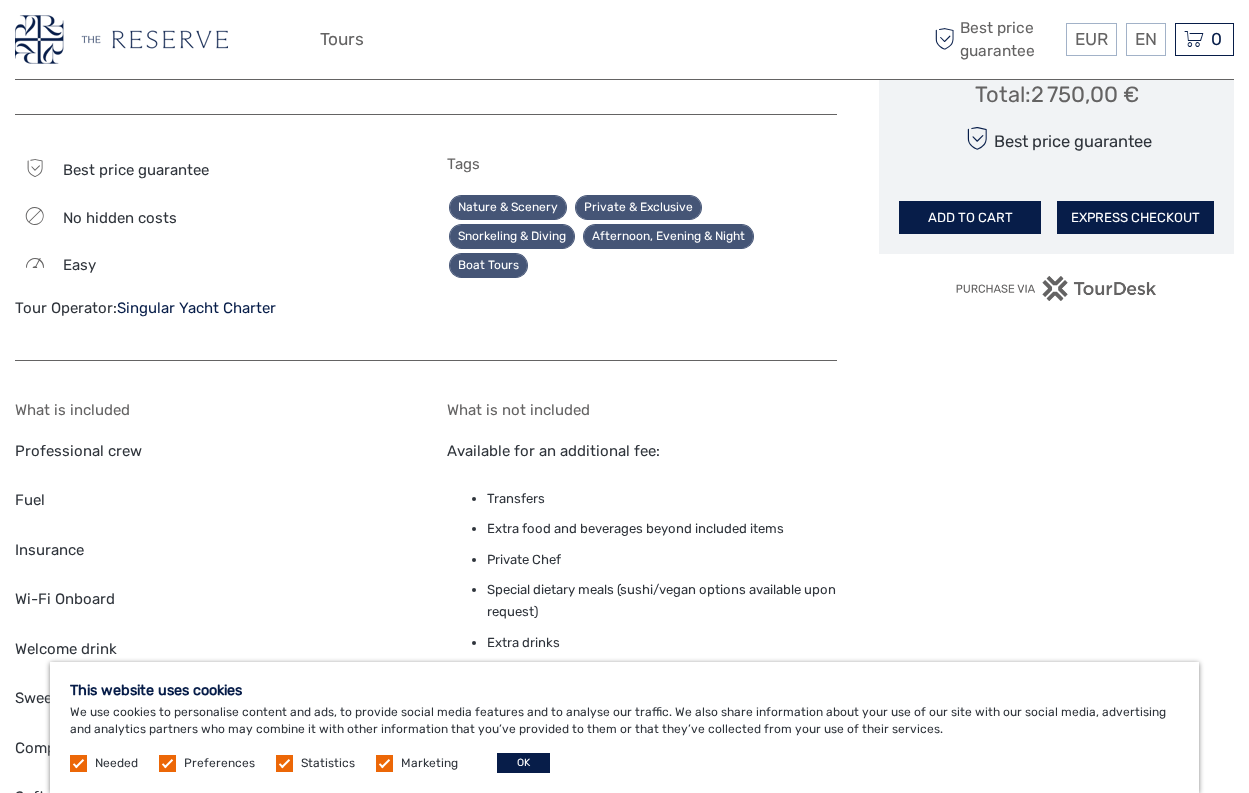 click on "Singular Yacht Charter" at bounding box center (196, 308) 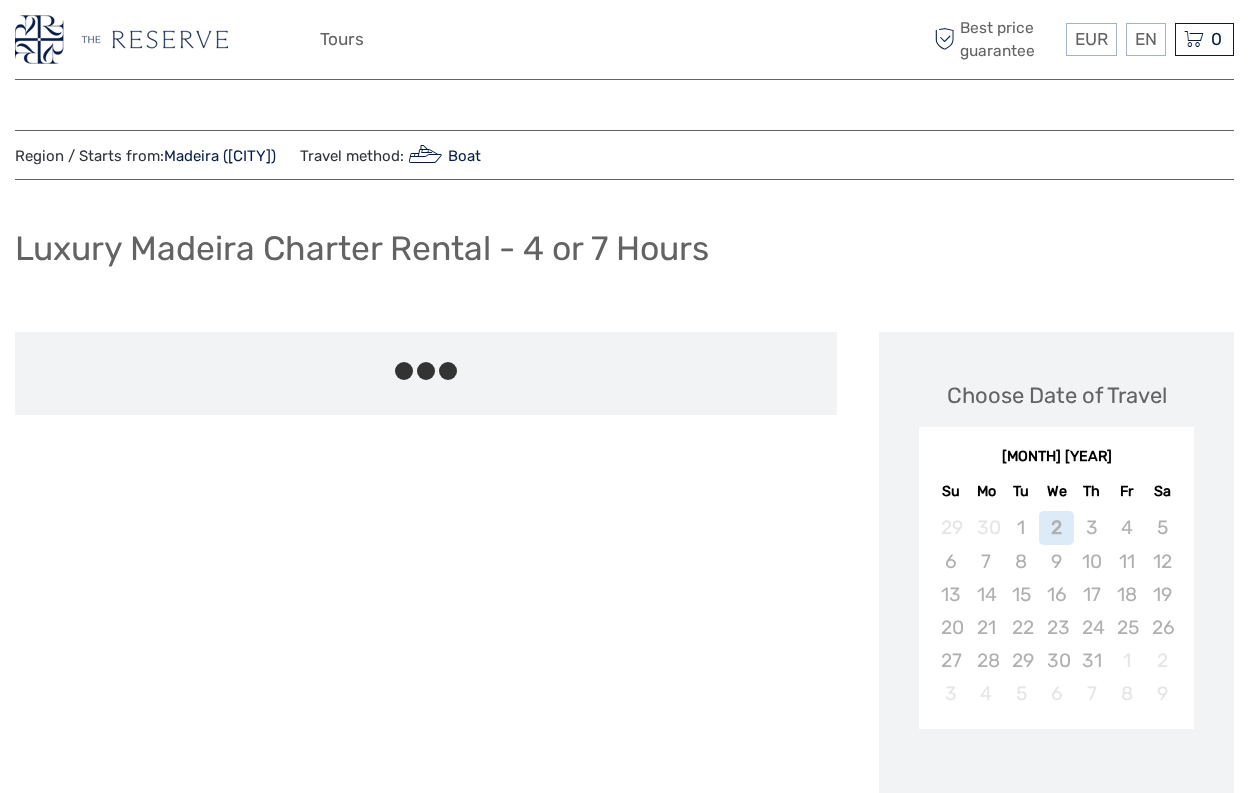 scroll, scrollTop: 0, scrollLeft: 0, axis: both 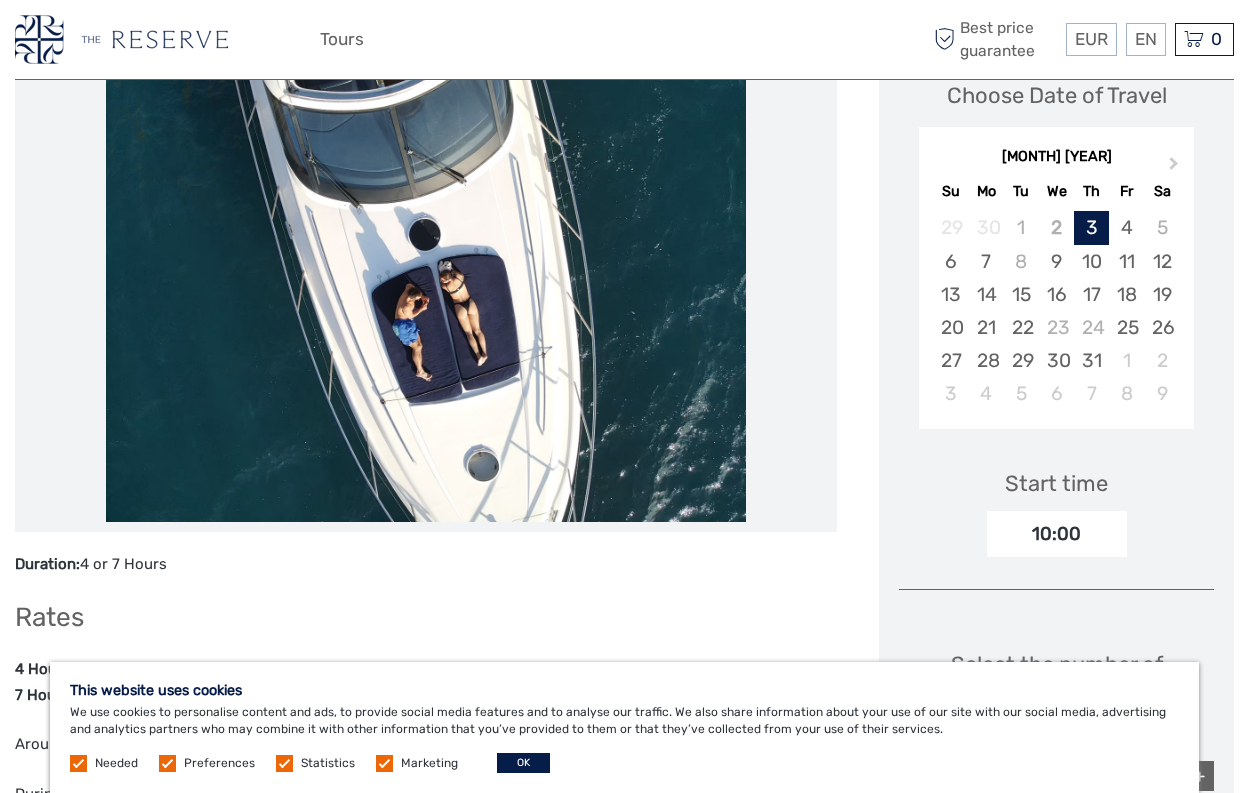 click at bounding box center (426, 282) 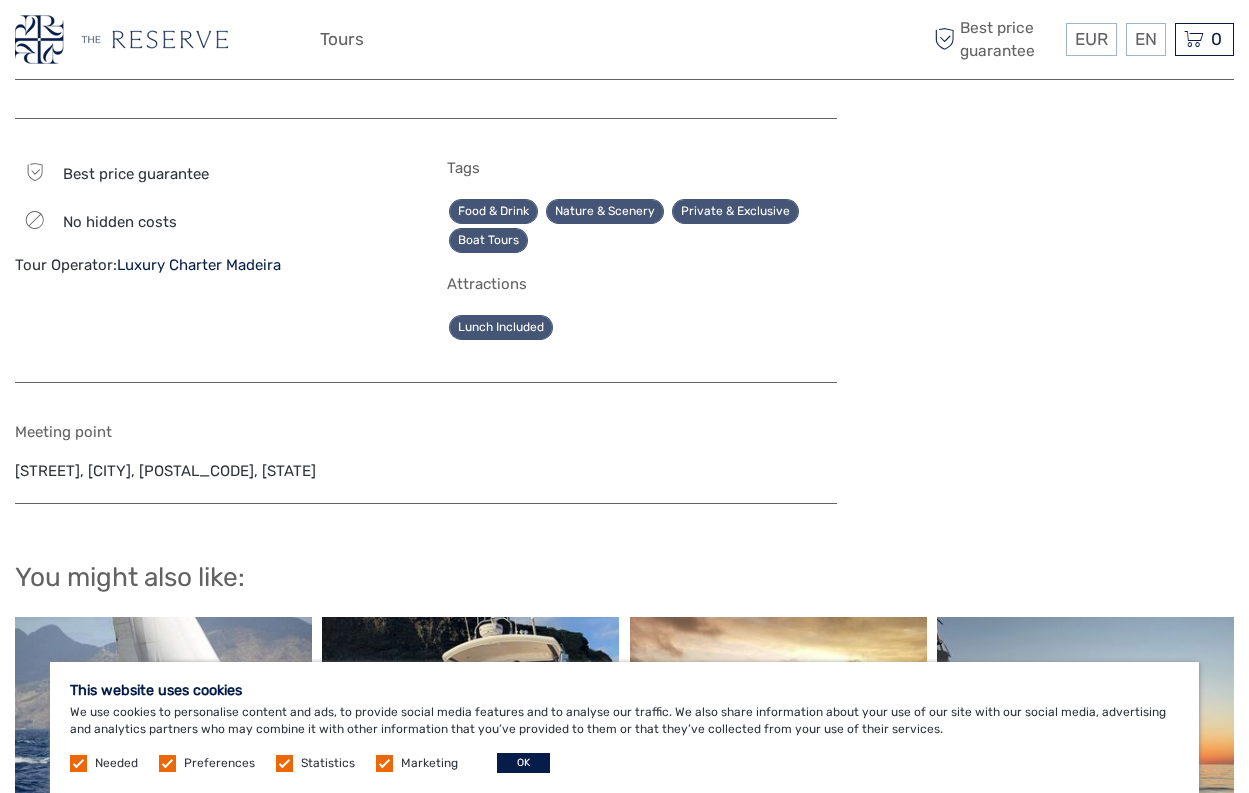 scroll, scrollTop: 1900, scrollLeft: 0, axis: vertical 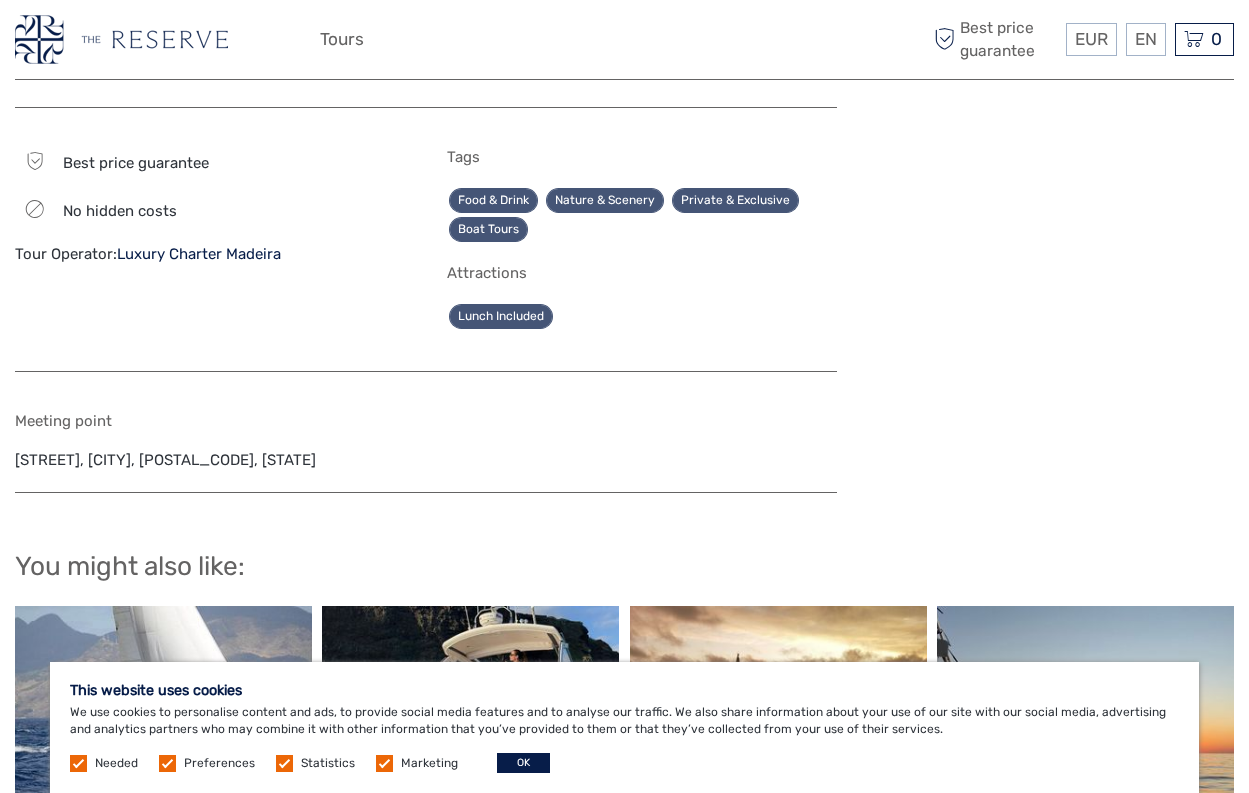 click on "Luxury Charter Madeira" at bounding box center (199, 254) 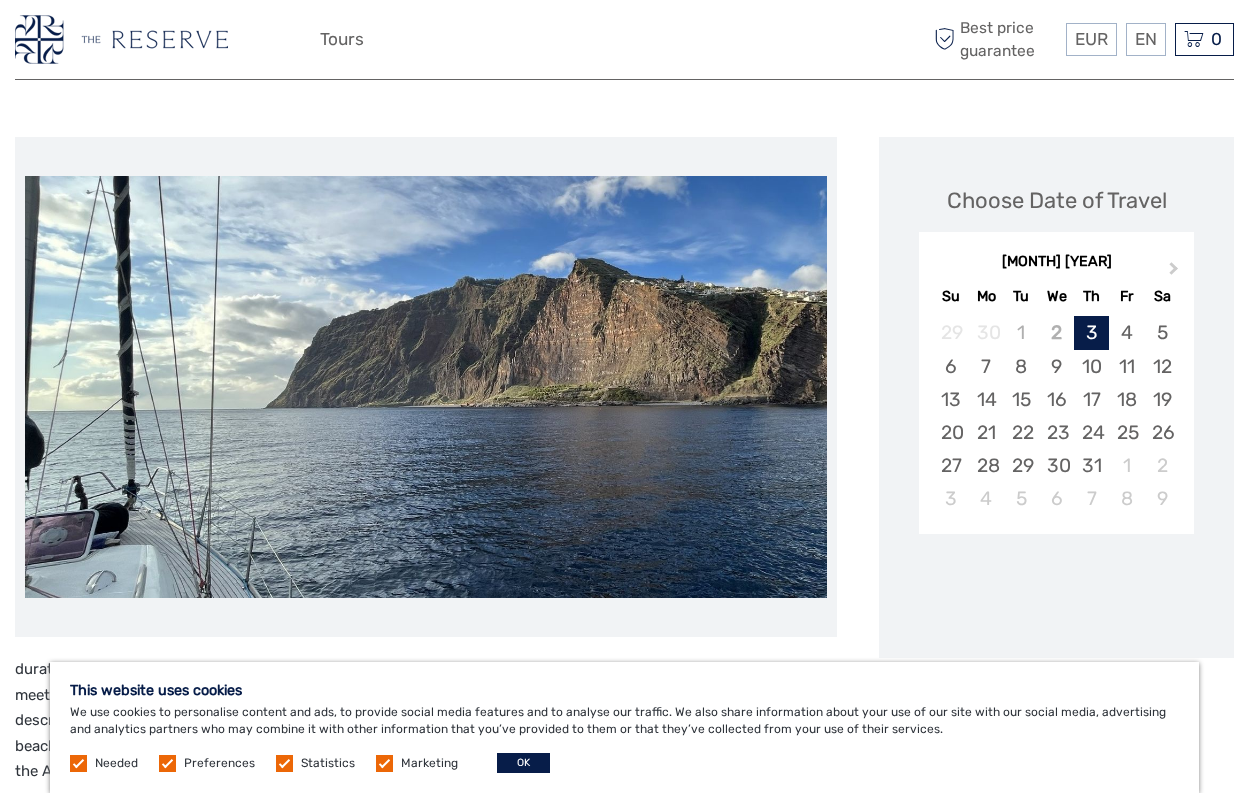 scroll, scrollTop: 200, scrollLeft: 0, axis: vertical 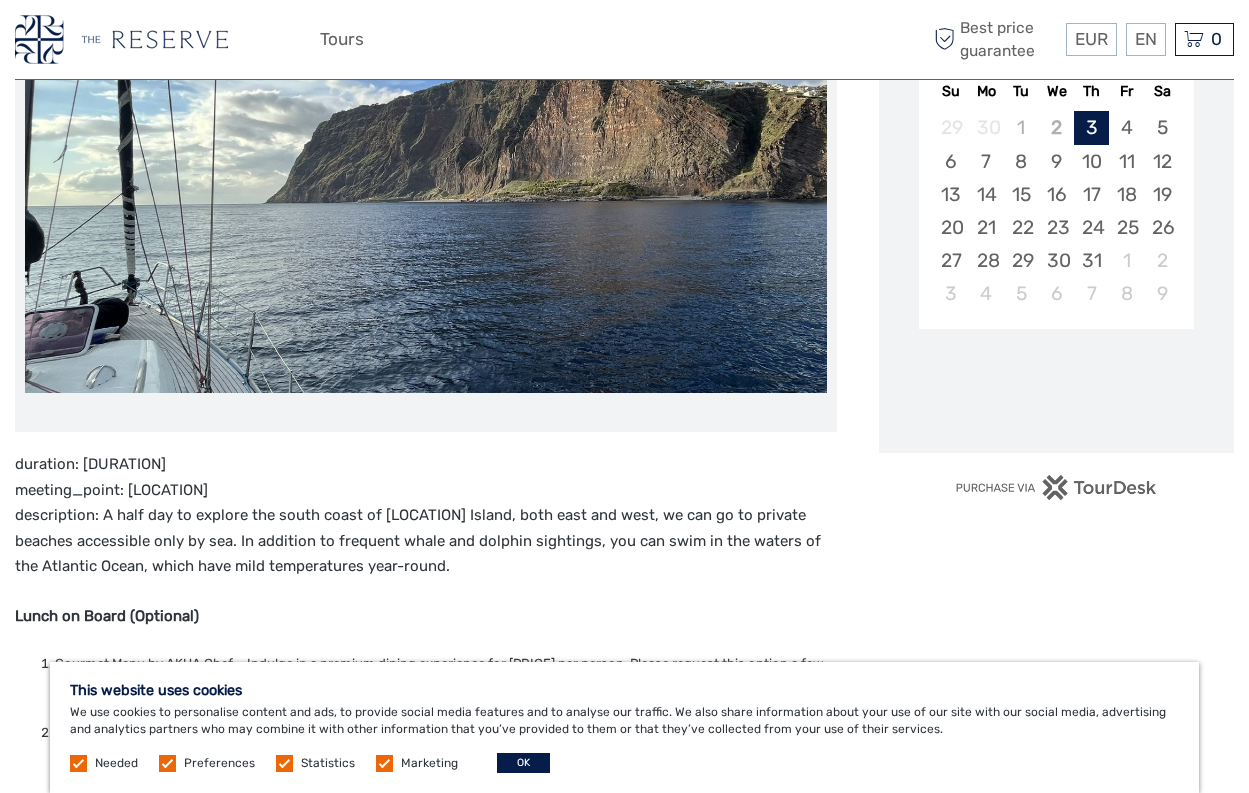 click at bounding box center [426, 182] 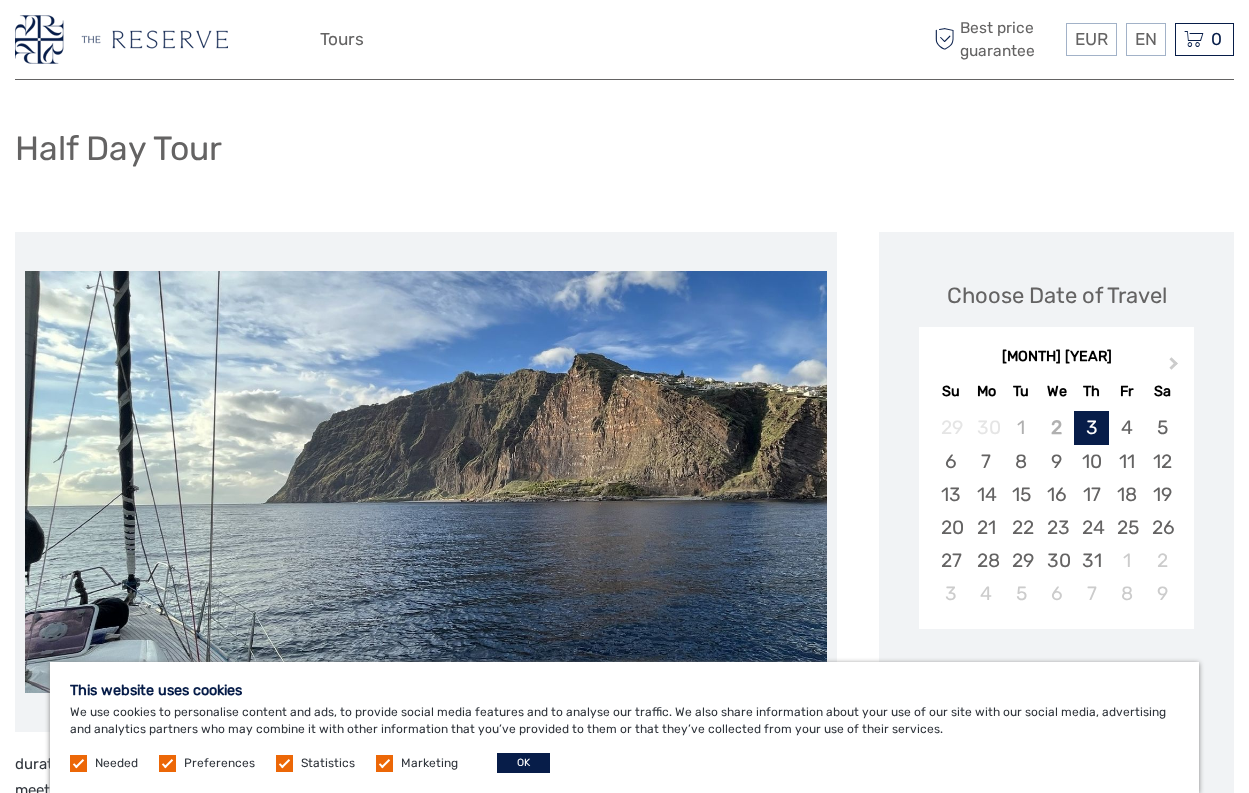 scroll, scrollTop: 300, scrollLeft: 0, axis: vertical 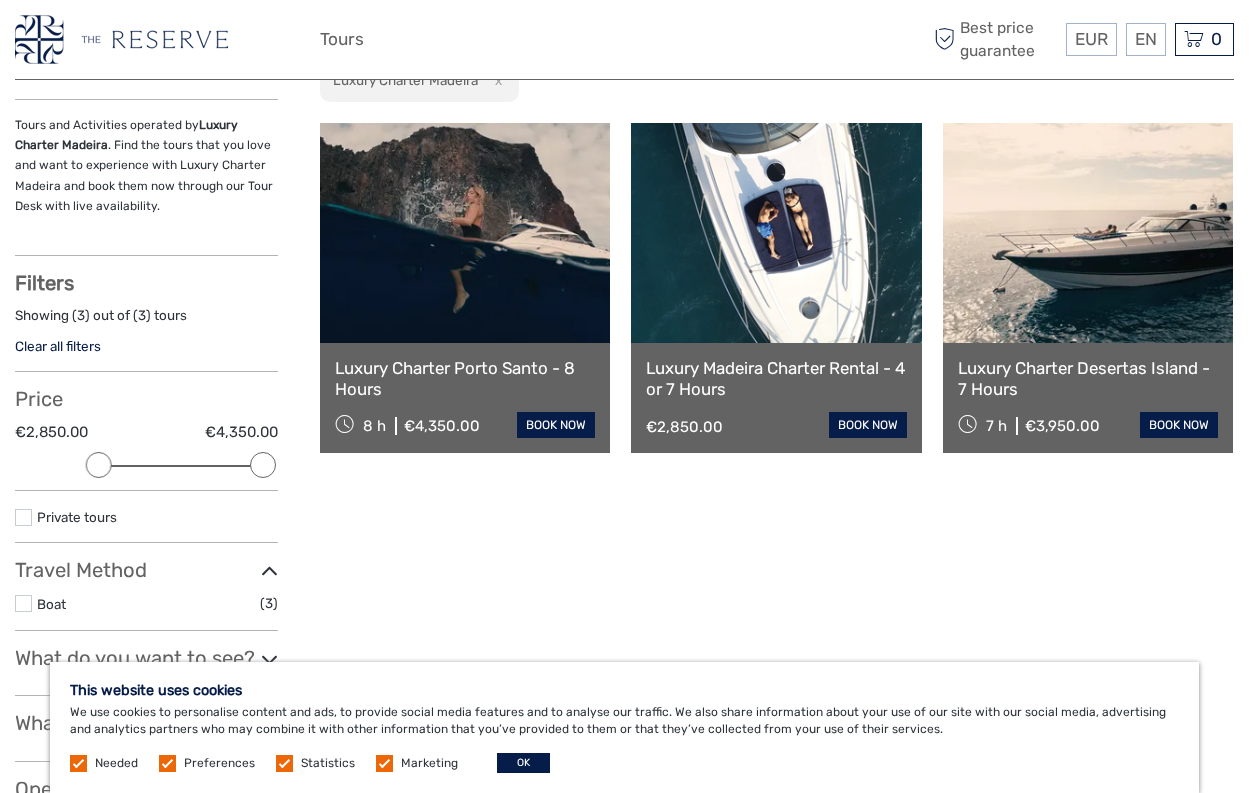 click on "Tours and Activities operated by  Luxury Charter Madeira  . Find the tours that you love and want to experience with Luxury Charter Madeira and book them now through our Tour Desk with live availability." at bounding box center (146, 166) 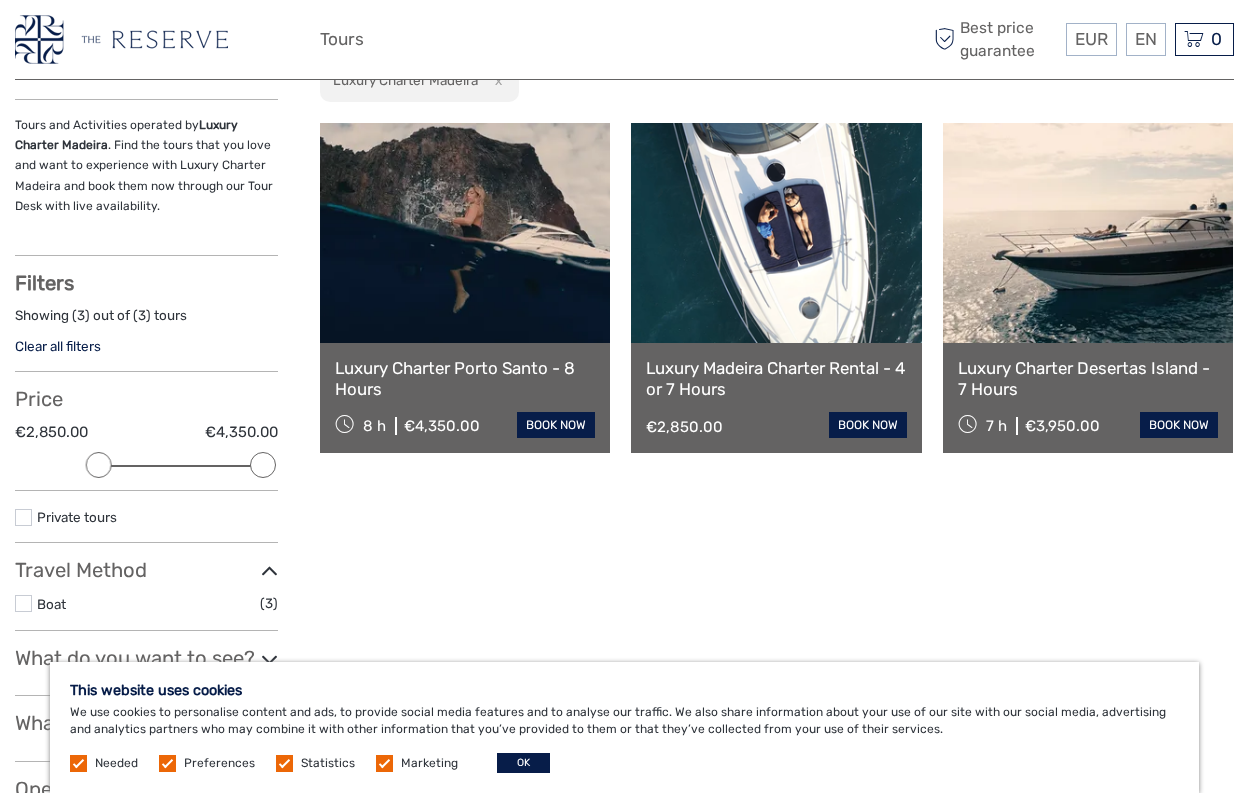 click on "REGION / STARTS FROM
Madeira (Calheta)
Madeira (Funchal)
Madeira (Calheta)
Madeira (Funchal)
Luxury Charter Madeira
x
Luxury Charter Porto Santo - 8 Hours
8 h
€4,350.00
book now
Luxury Madeira Charter Rental - 4 or 7 Hours
€2,850.00
book now
Luxury Charter Desertas Island - 7 Hours
7 h
€3,950.00
book now
See more" at bounding box center (777, 418) 